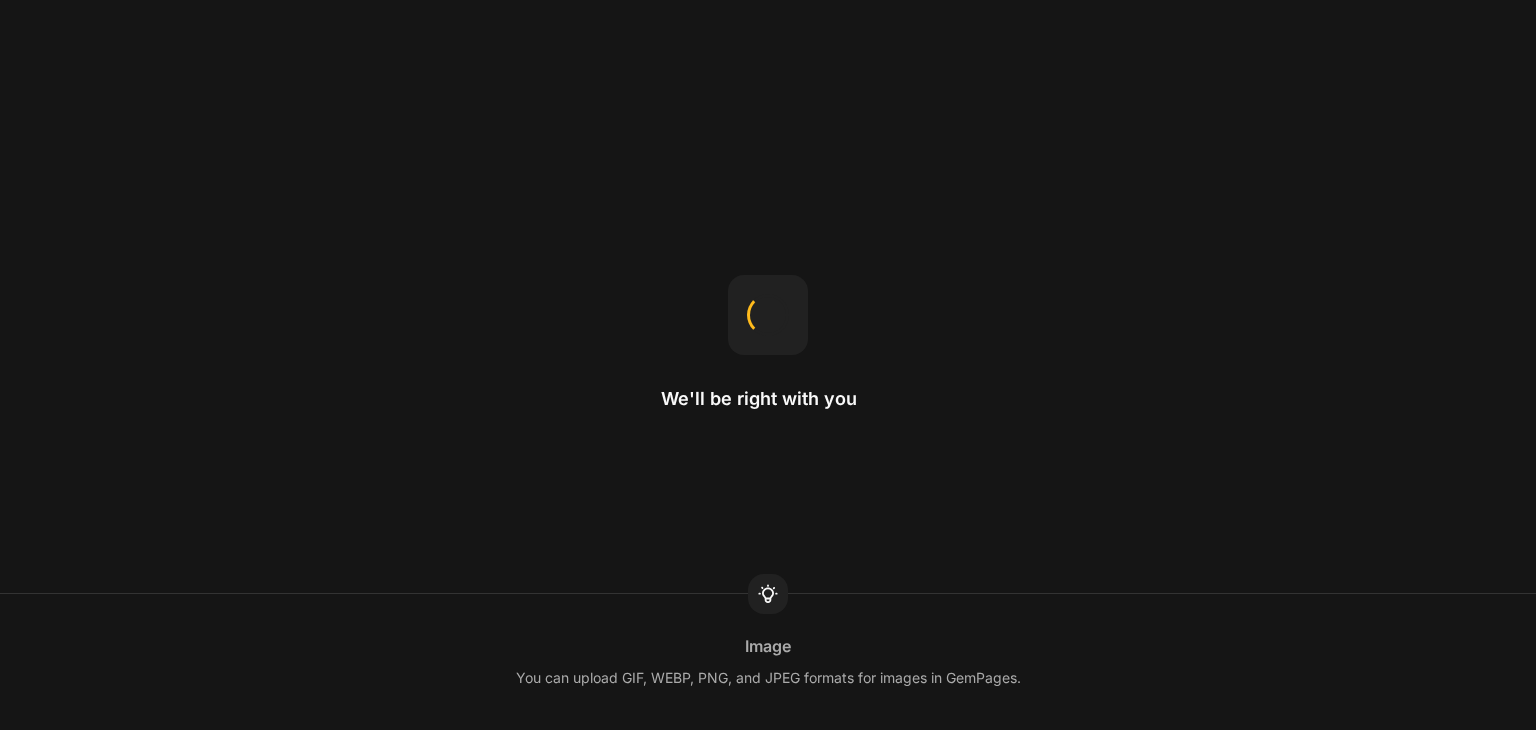 scroll, scrollTop: 0, scrollLeft: 0, axis: both 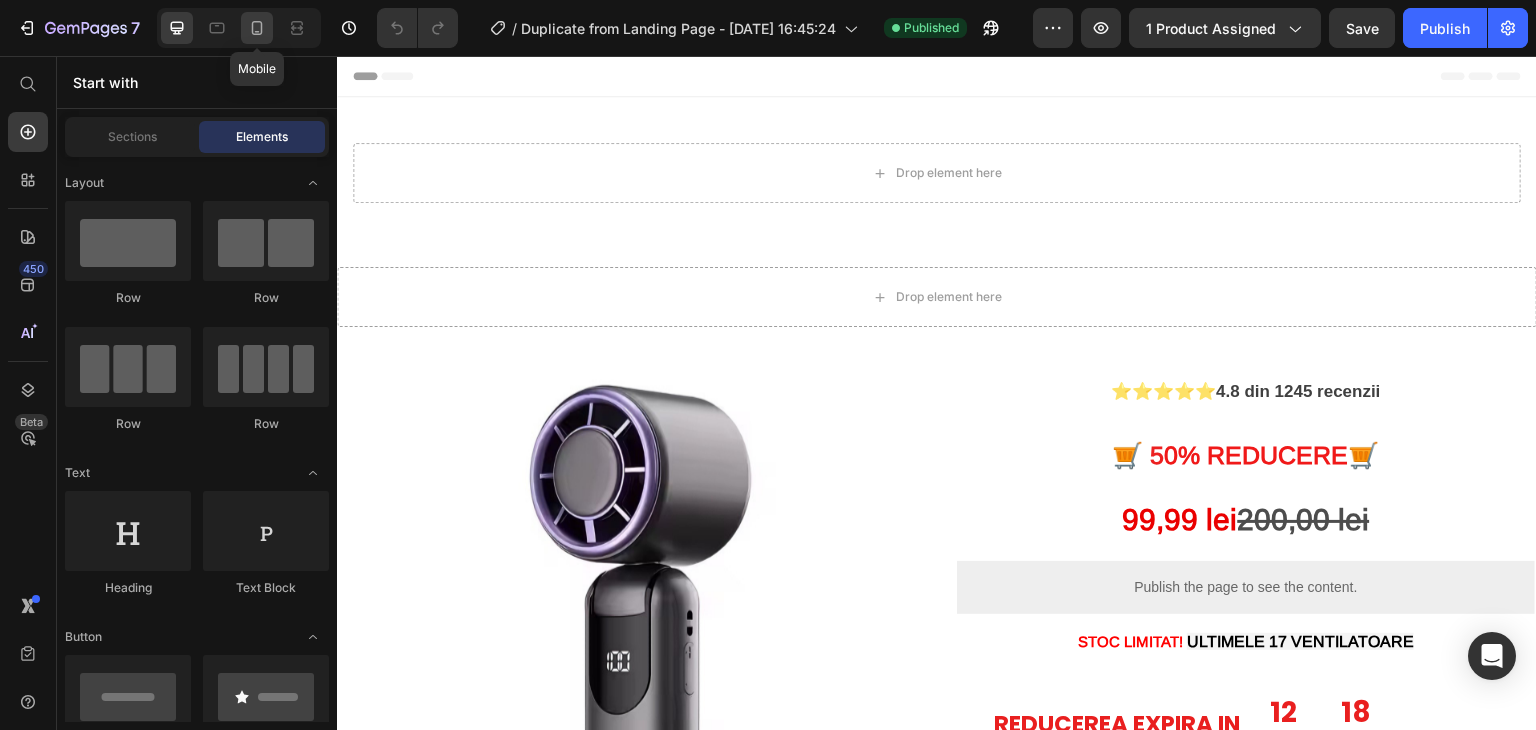click 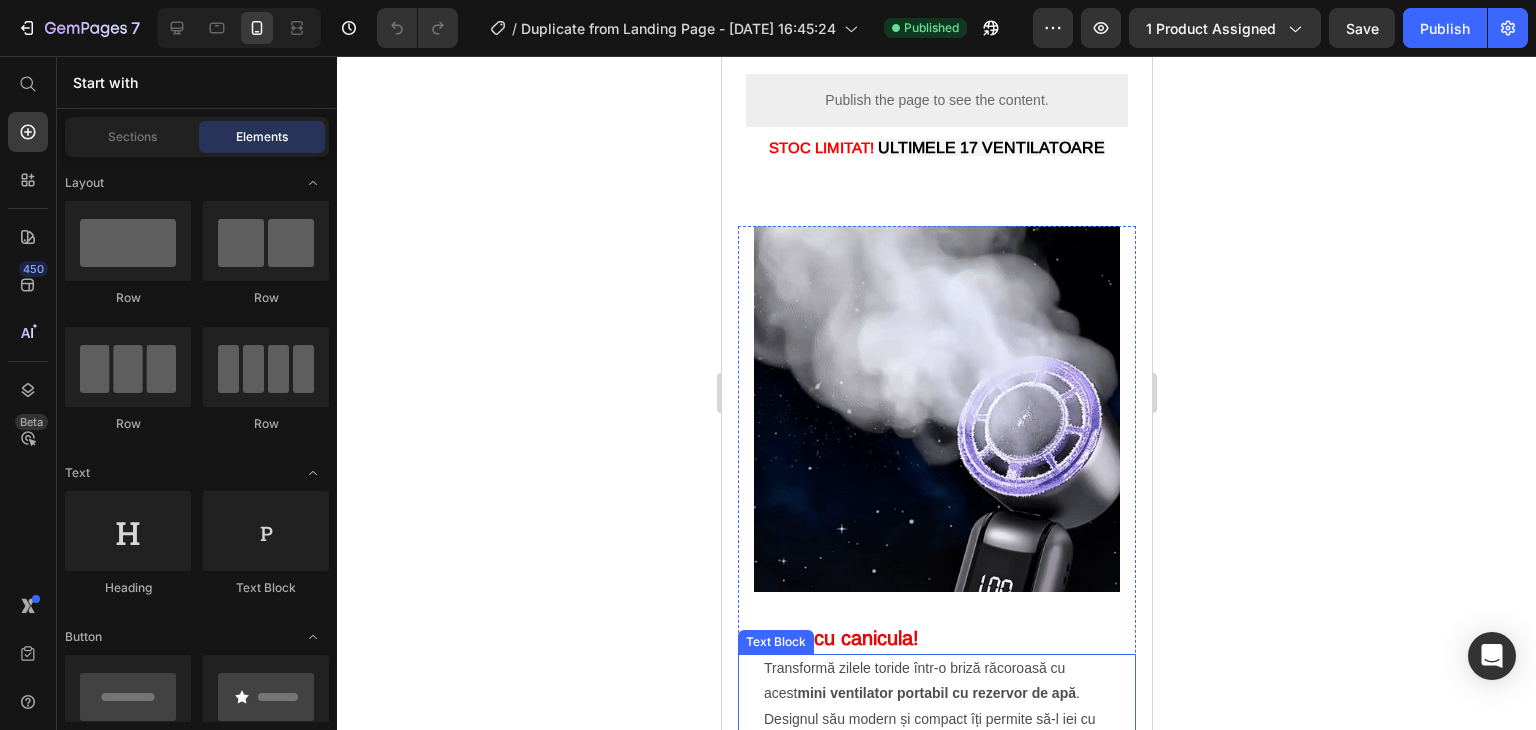 scroll, scrollTop: 1551, scrollLeft: 0, axis: vertical 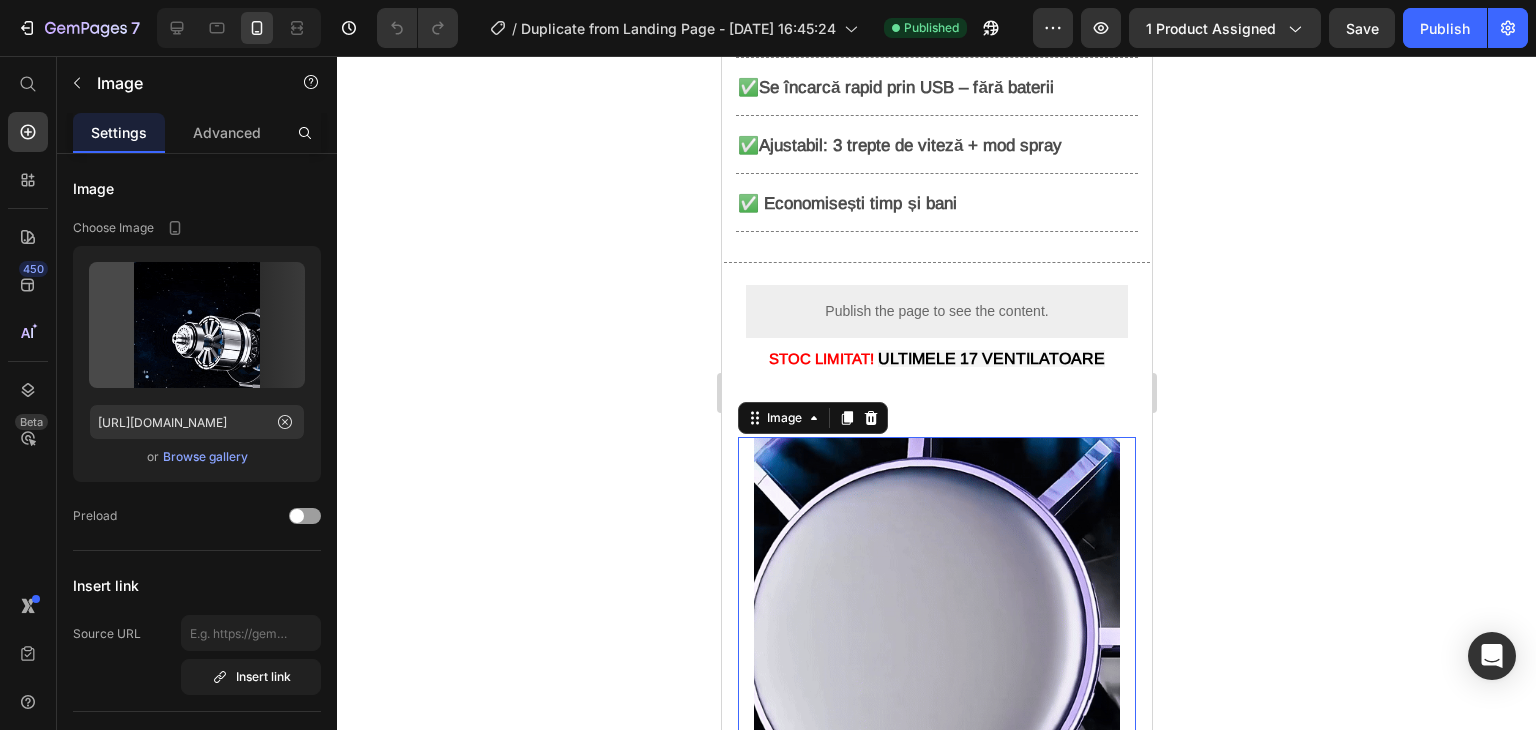 click at bounding box center [936, 620] 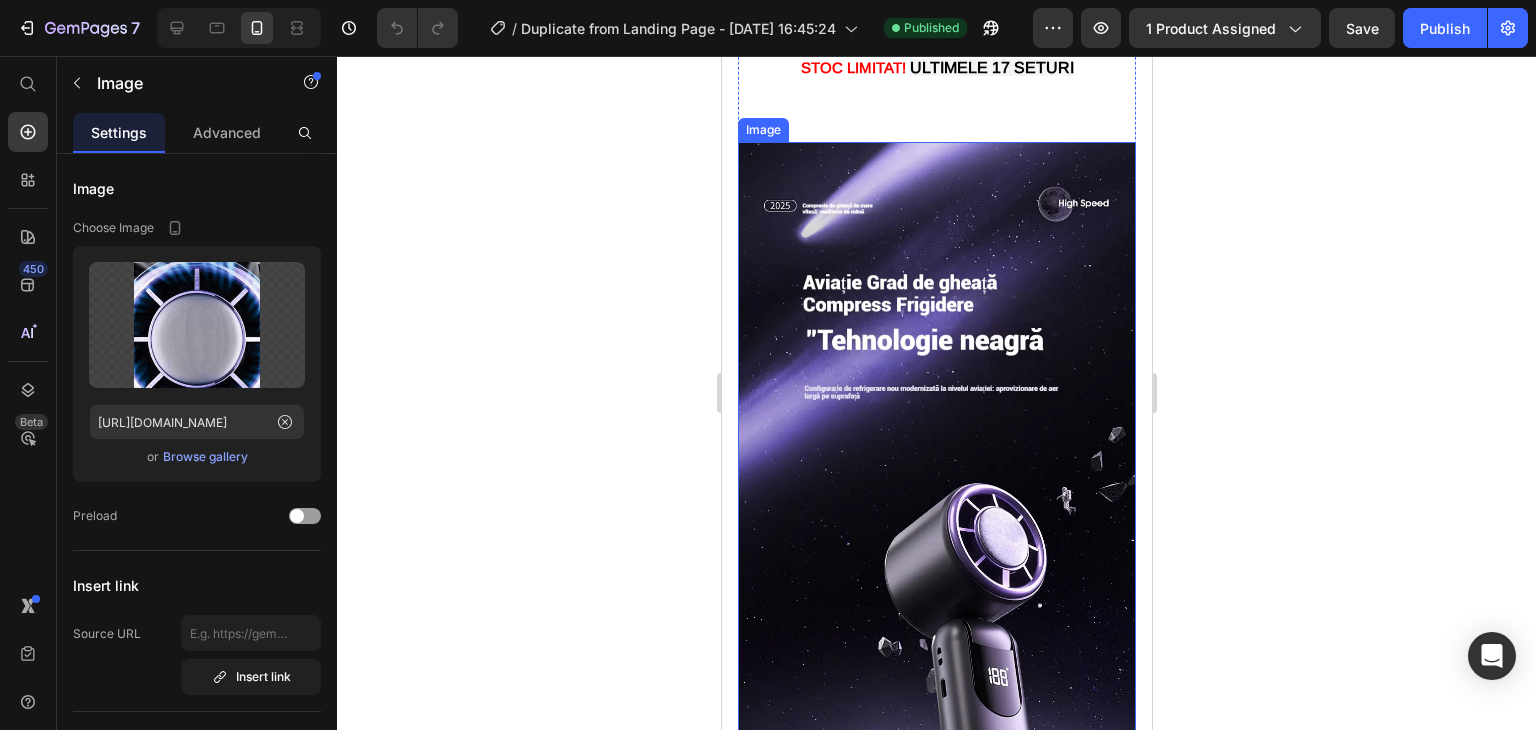 scroll, scrollTop: 2551, scrollLeft: 0, axis: vertical 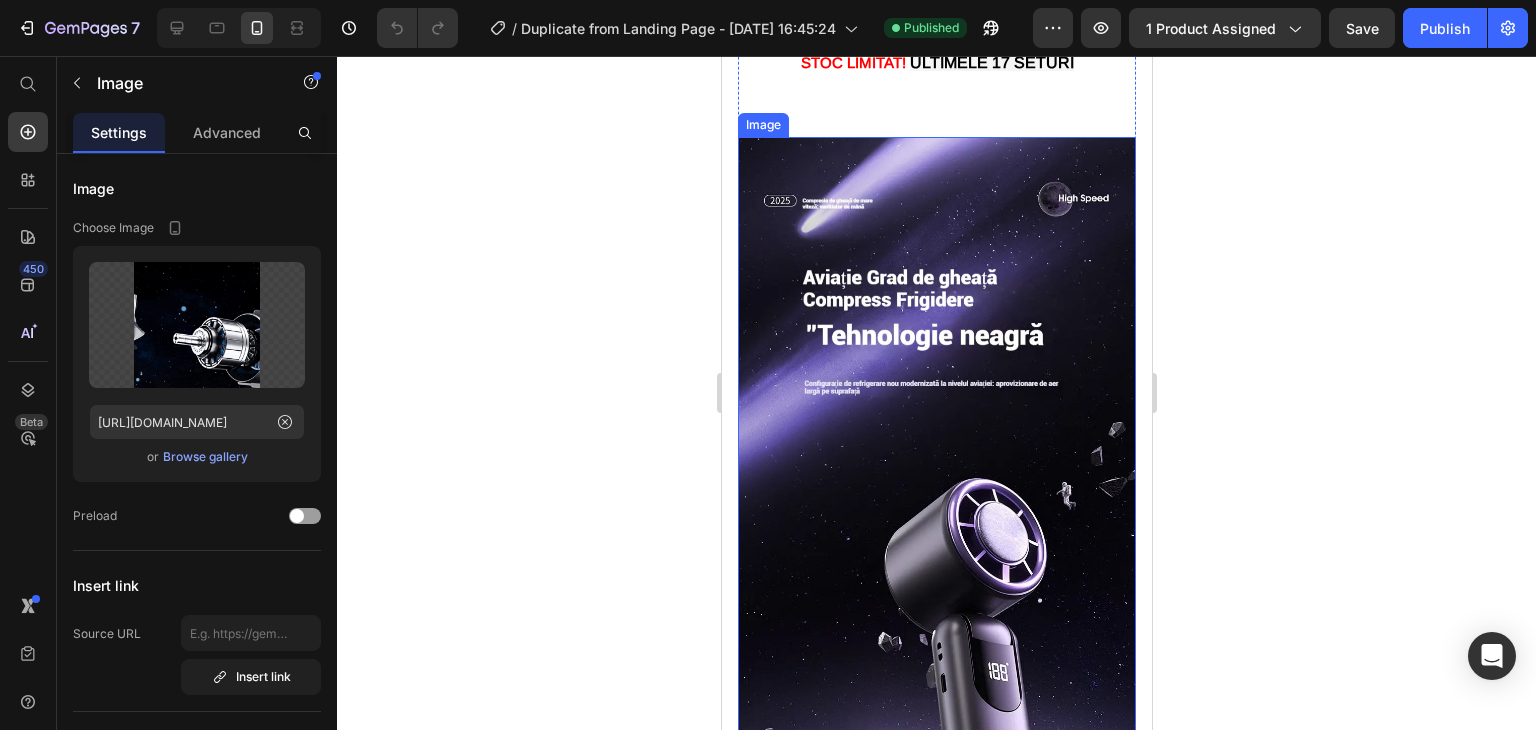 click at bounding box center (936, 611) 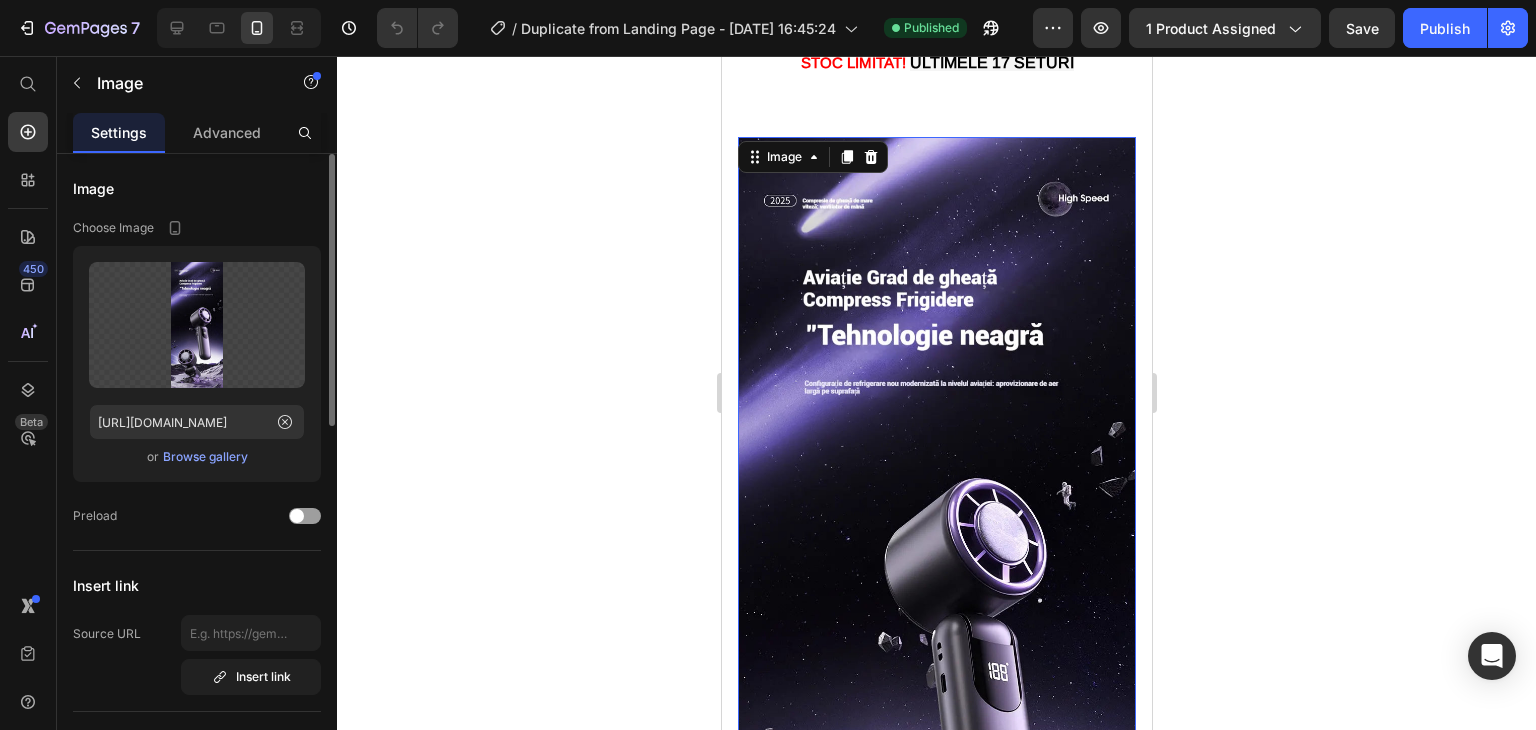 click on "Browse gallery" at bounding box center (205, 457) 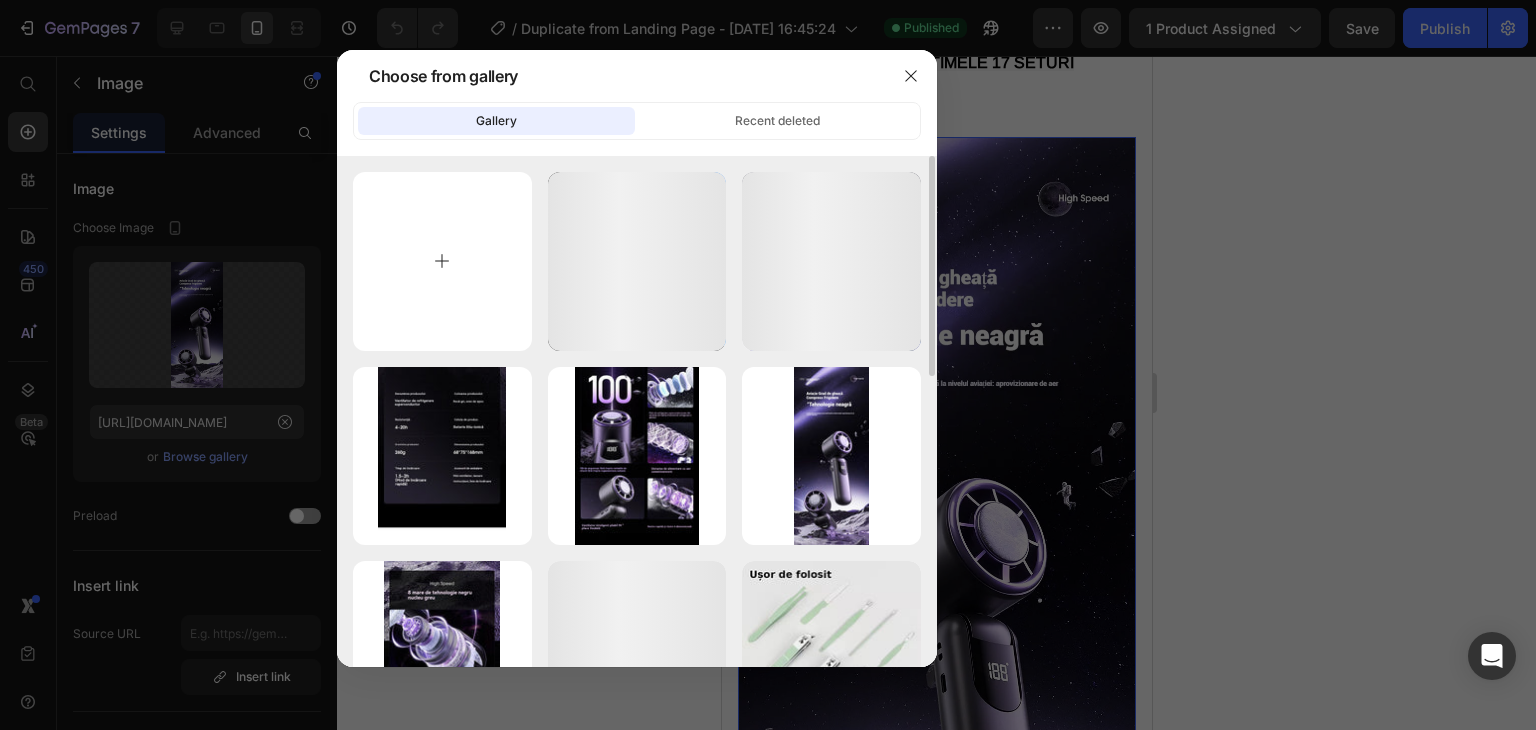 click at bounding box center (442, 261) 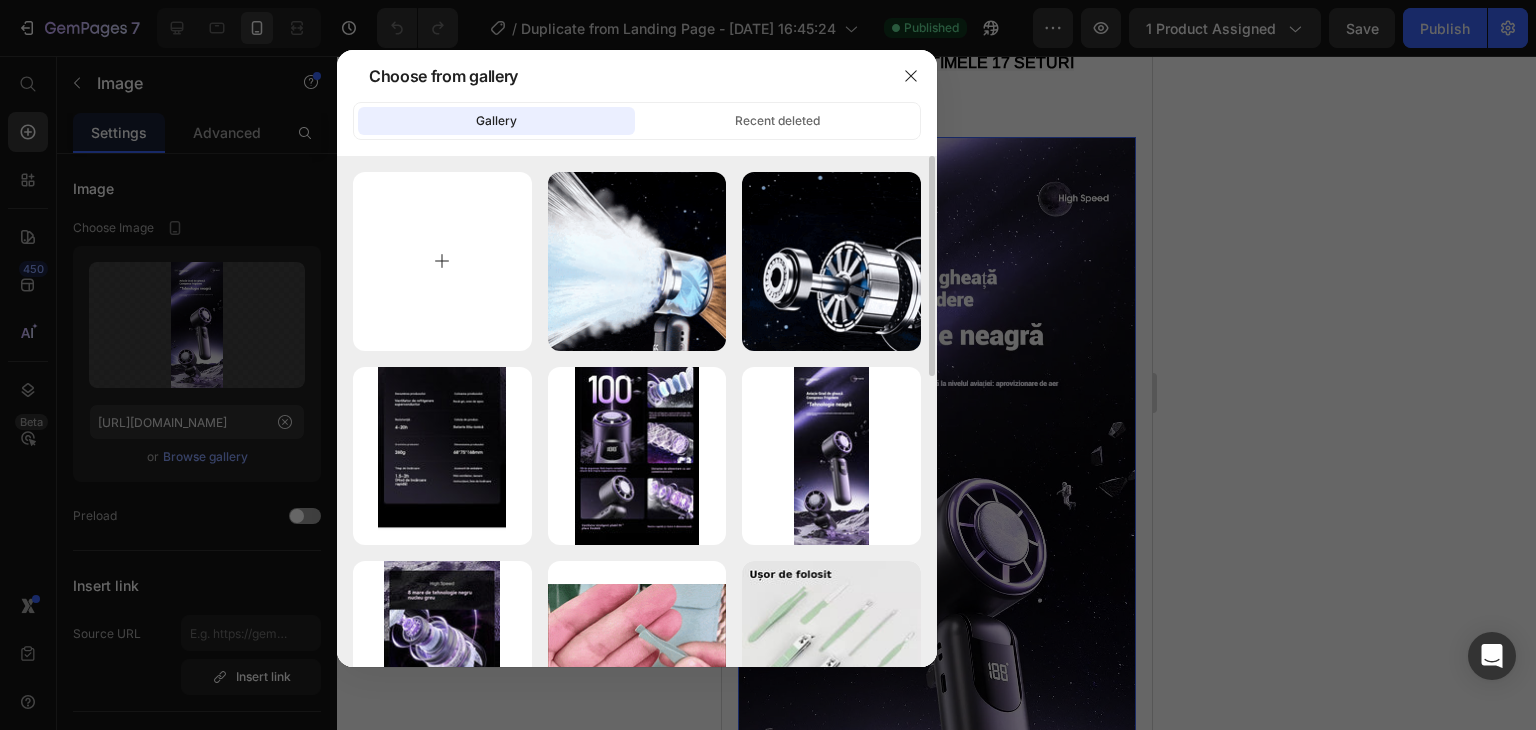 type on "C:\fakepath\Image 1.jpeg" 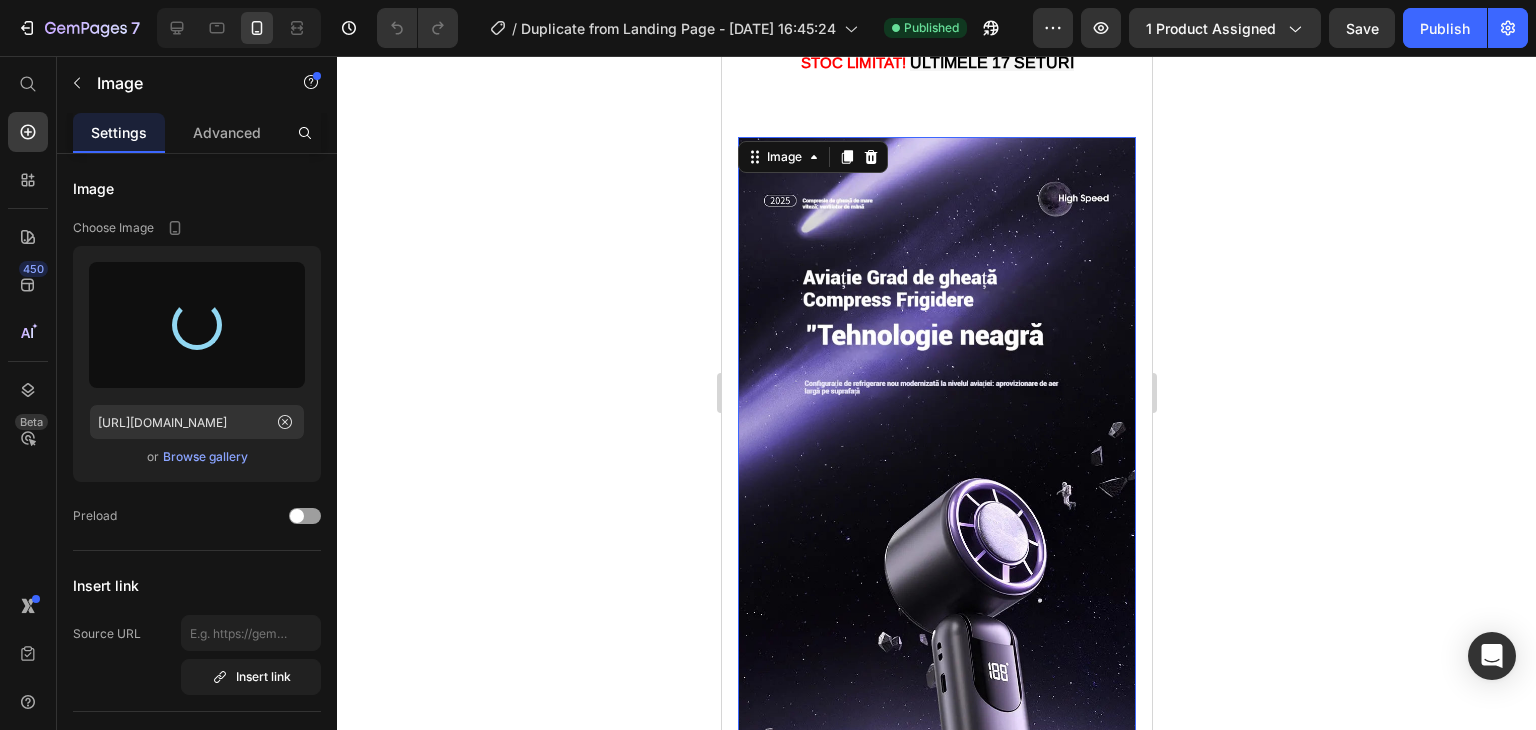 type on "[URL][DOMAIN_NAME]" 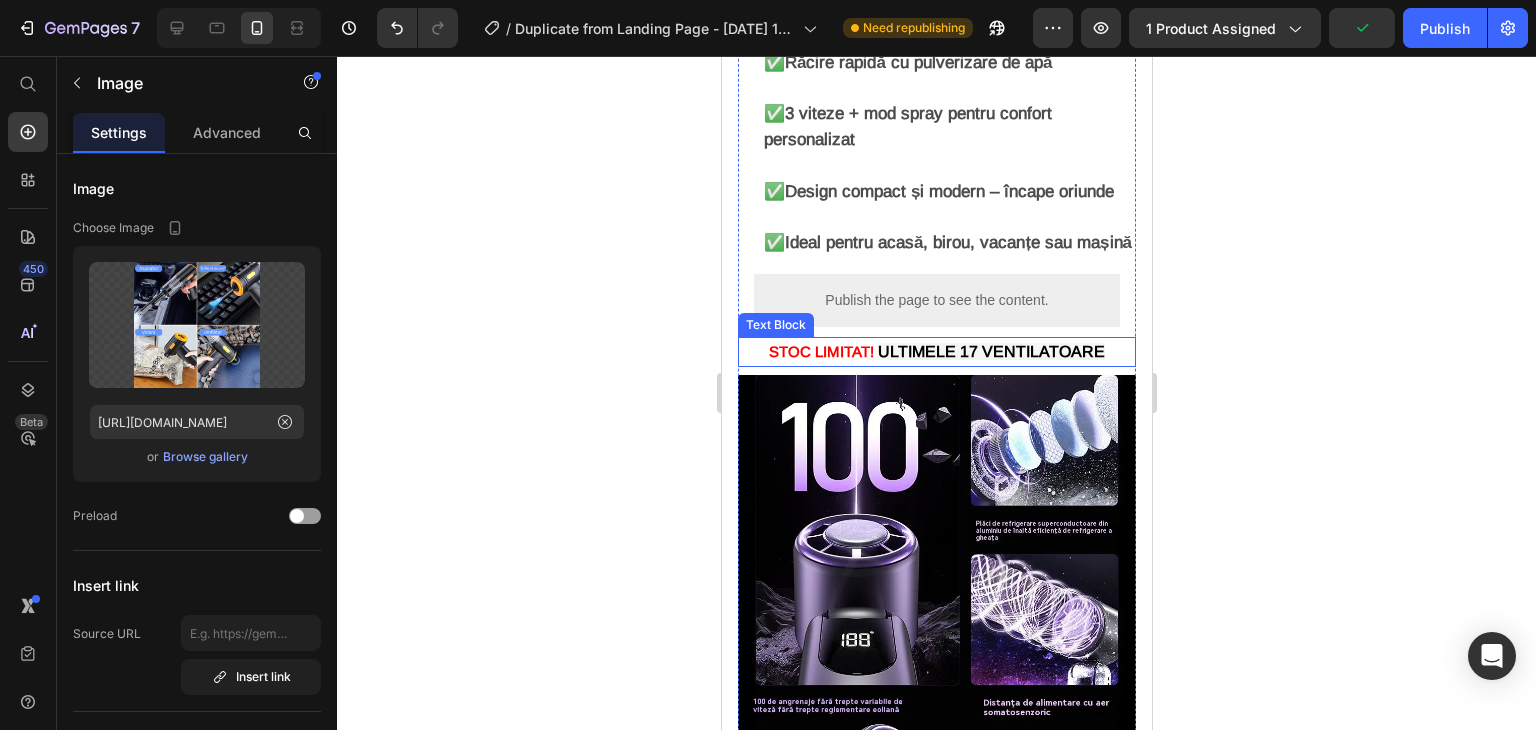 scroll, scrollTop: 3351, scrollLeft: 0, axis: vertical 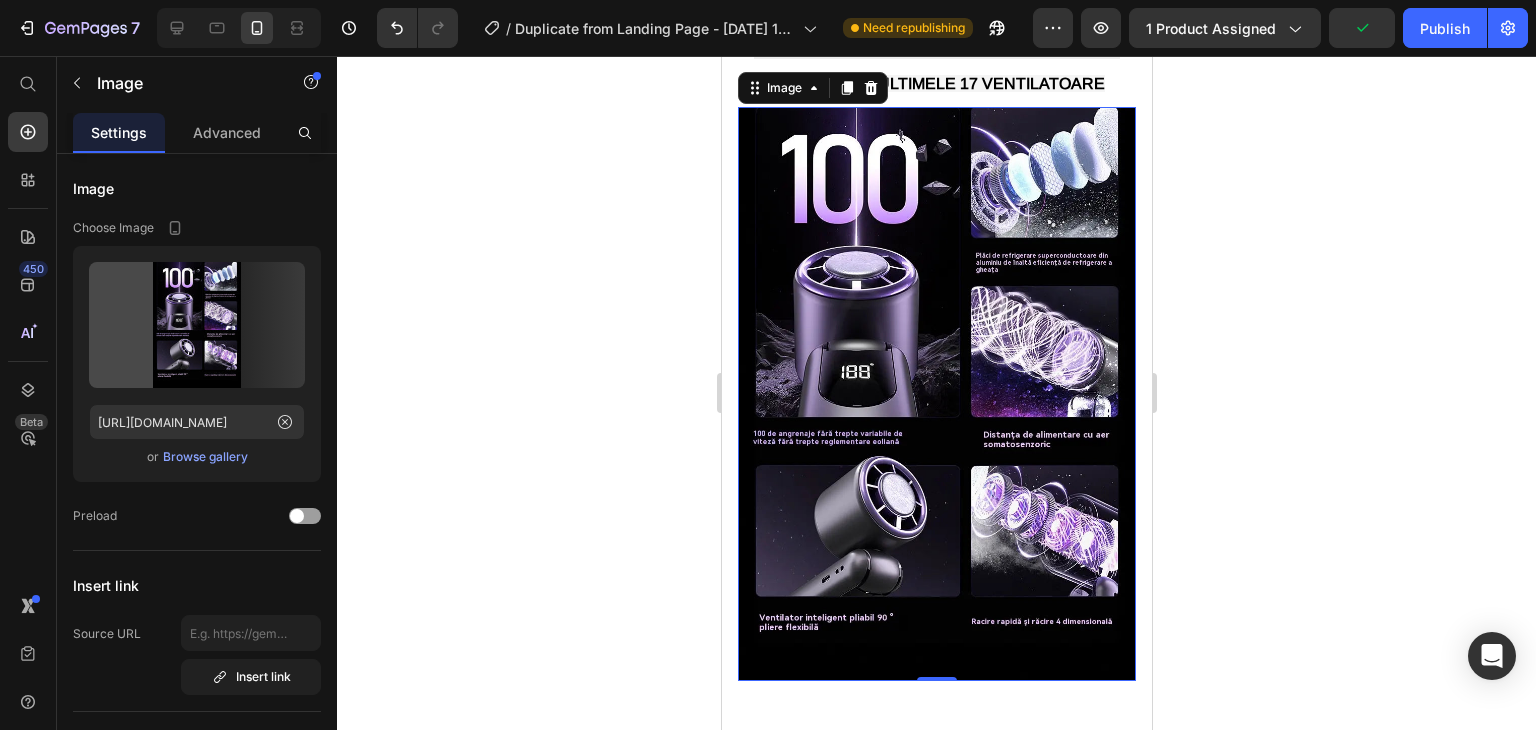 click at bounding box center (936, 394) 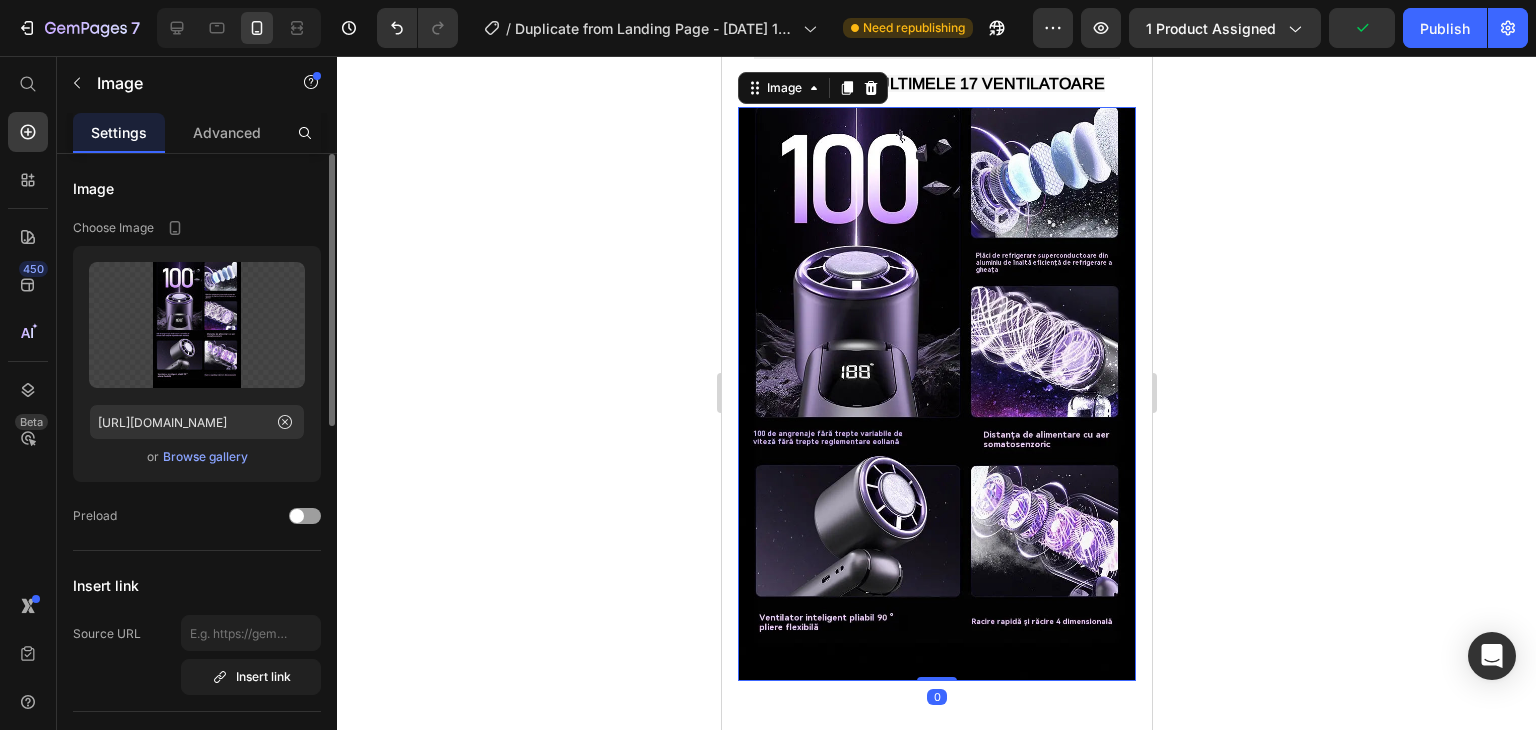 click on "Browse gallery" at bounding box center (205, 457) 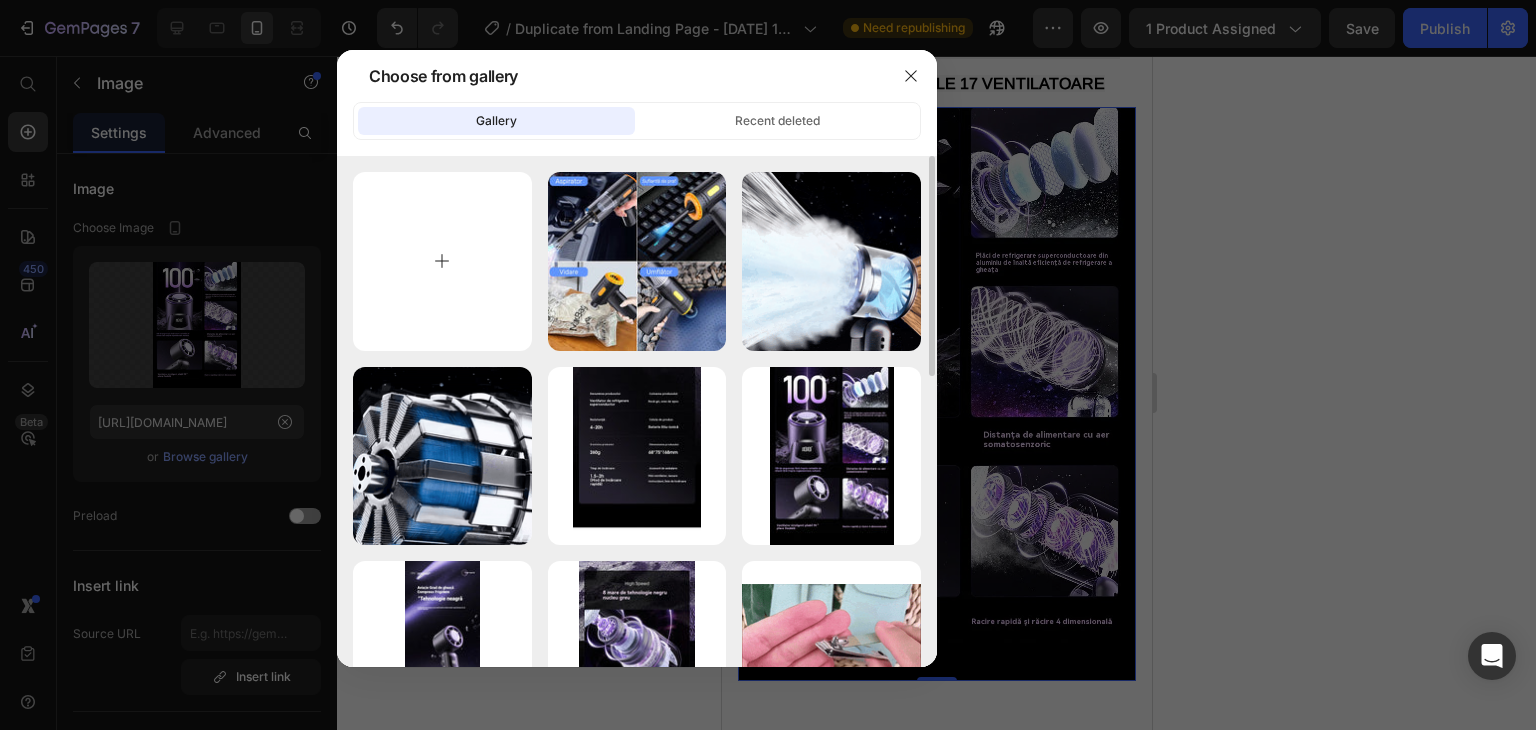 click at bounding box center (442, 261) 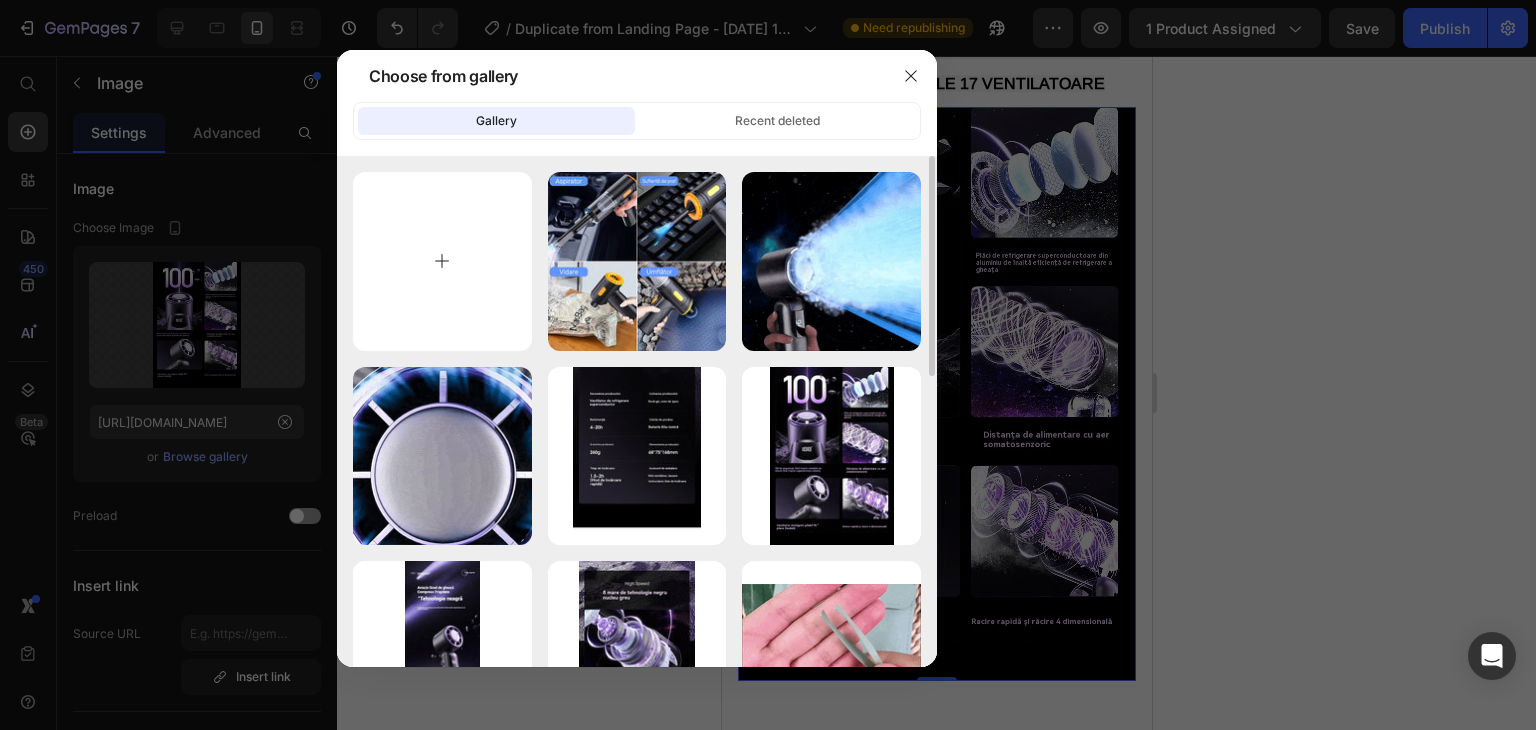 type on "C:\fakepath\Image 2.jpeg" 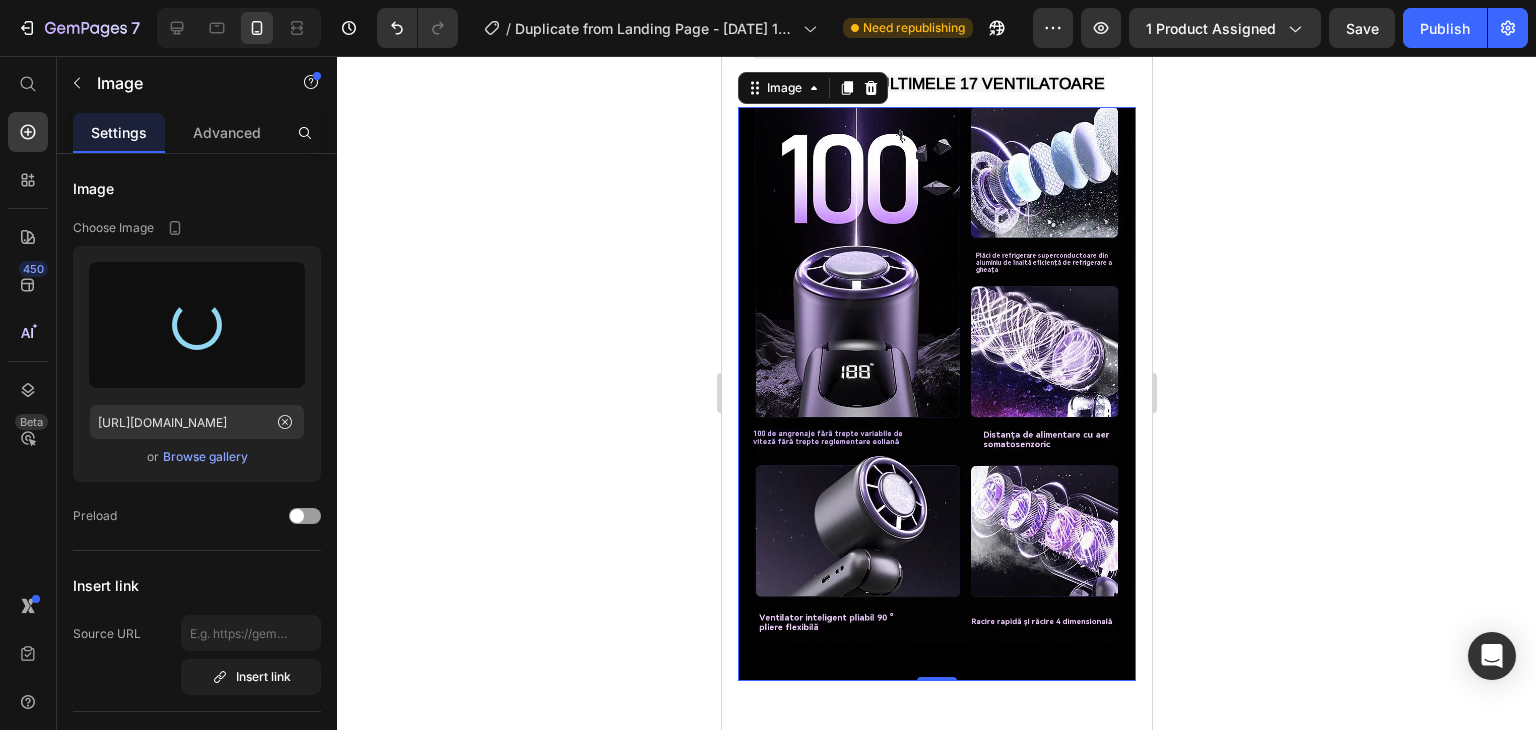 type on "[URL][DOMAIN_NAME]" 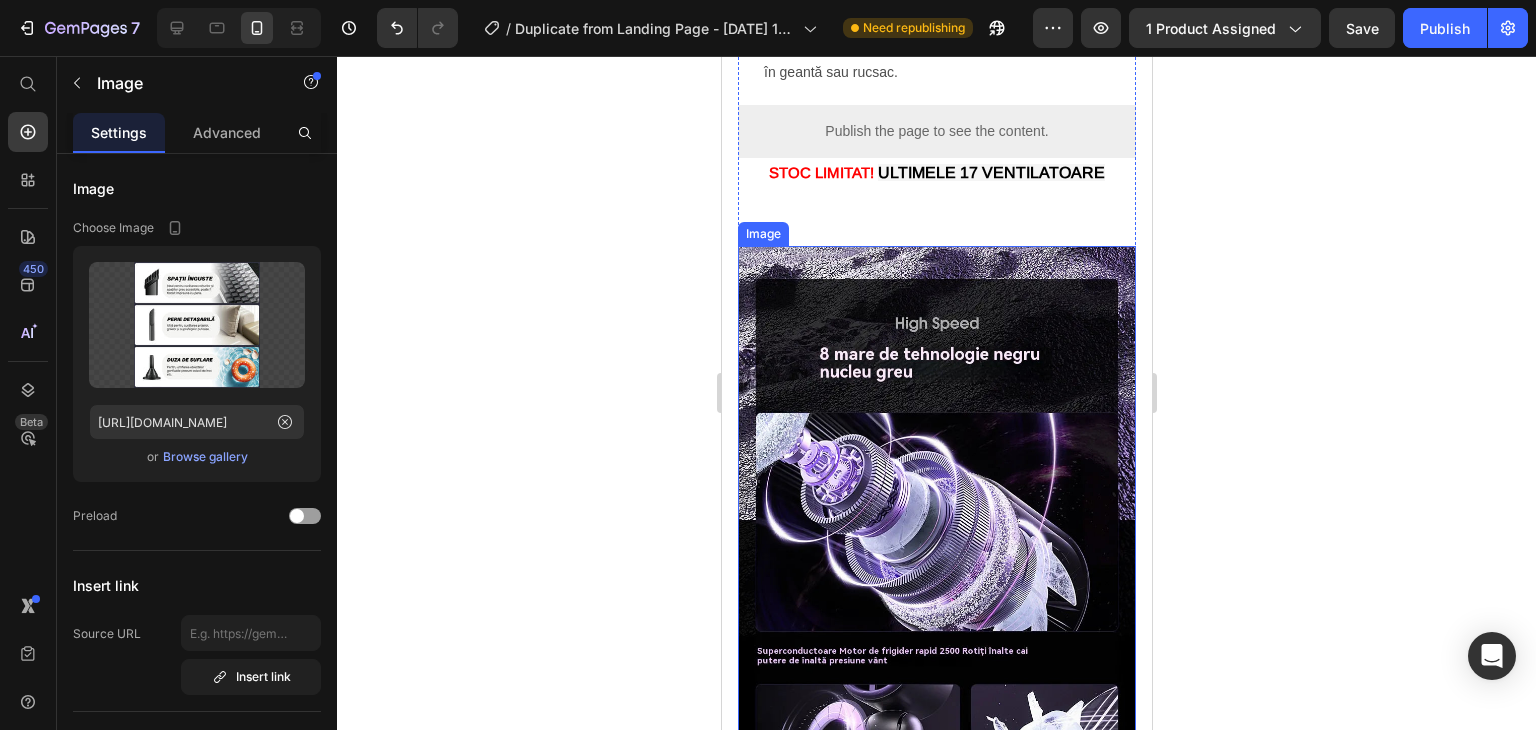 scroll, scrollTop: 4851, scrollLeft: 0, axis: vertical 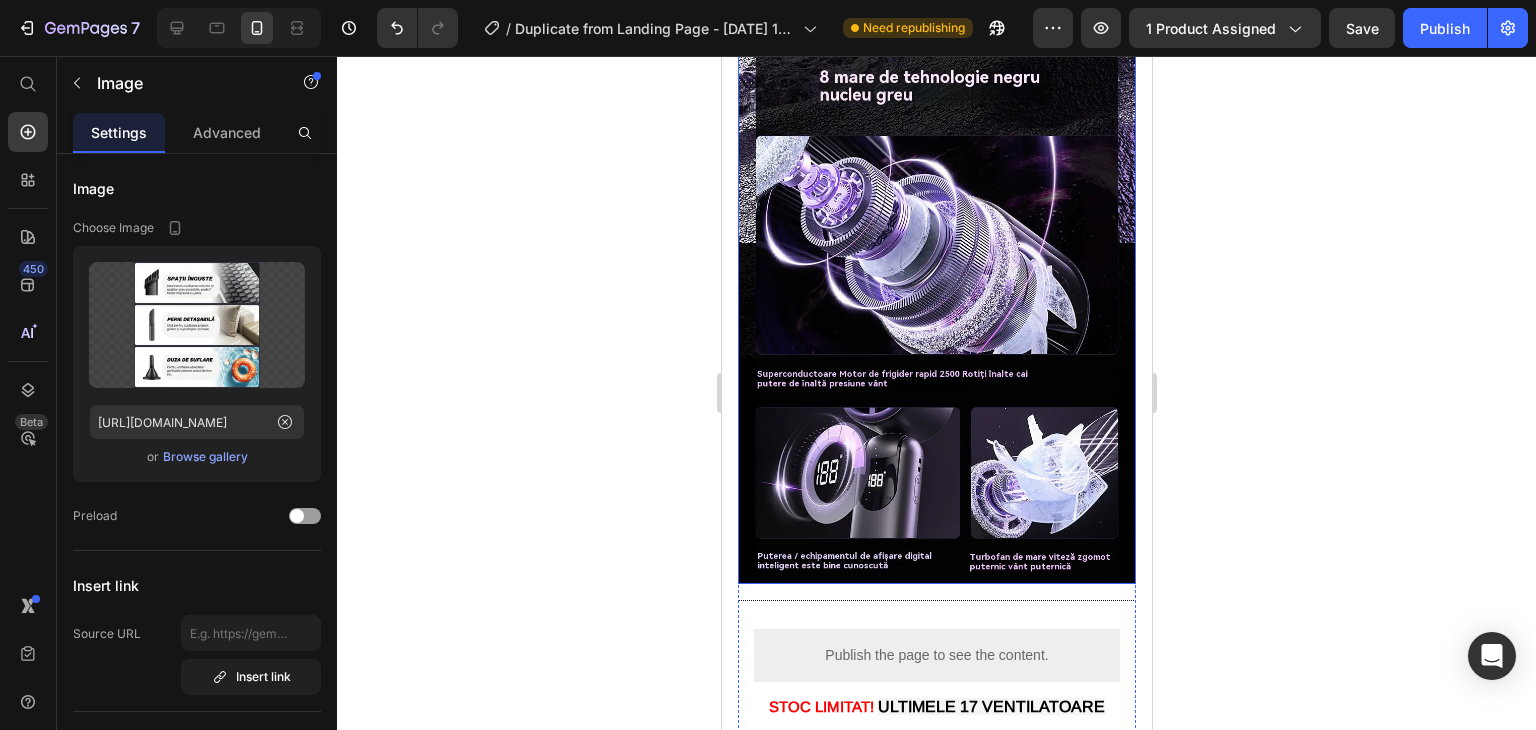click at bounding box center (936, 276) 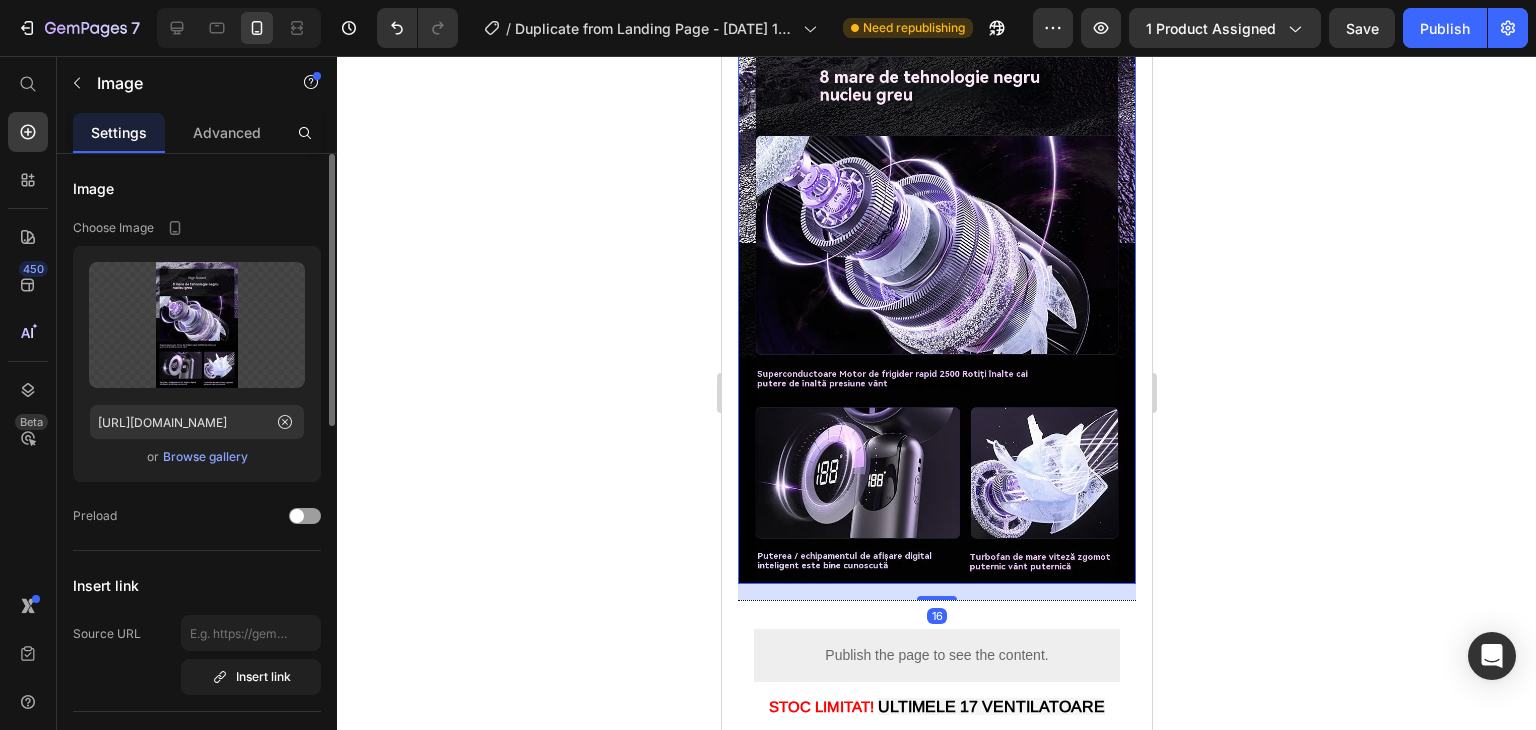 click on "Browse gallery" at bounding box center (205, 457) 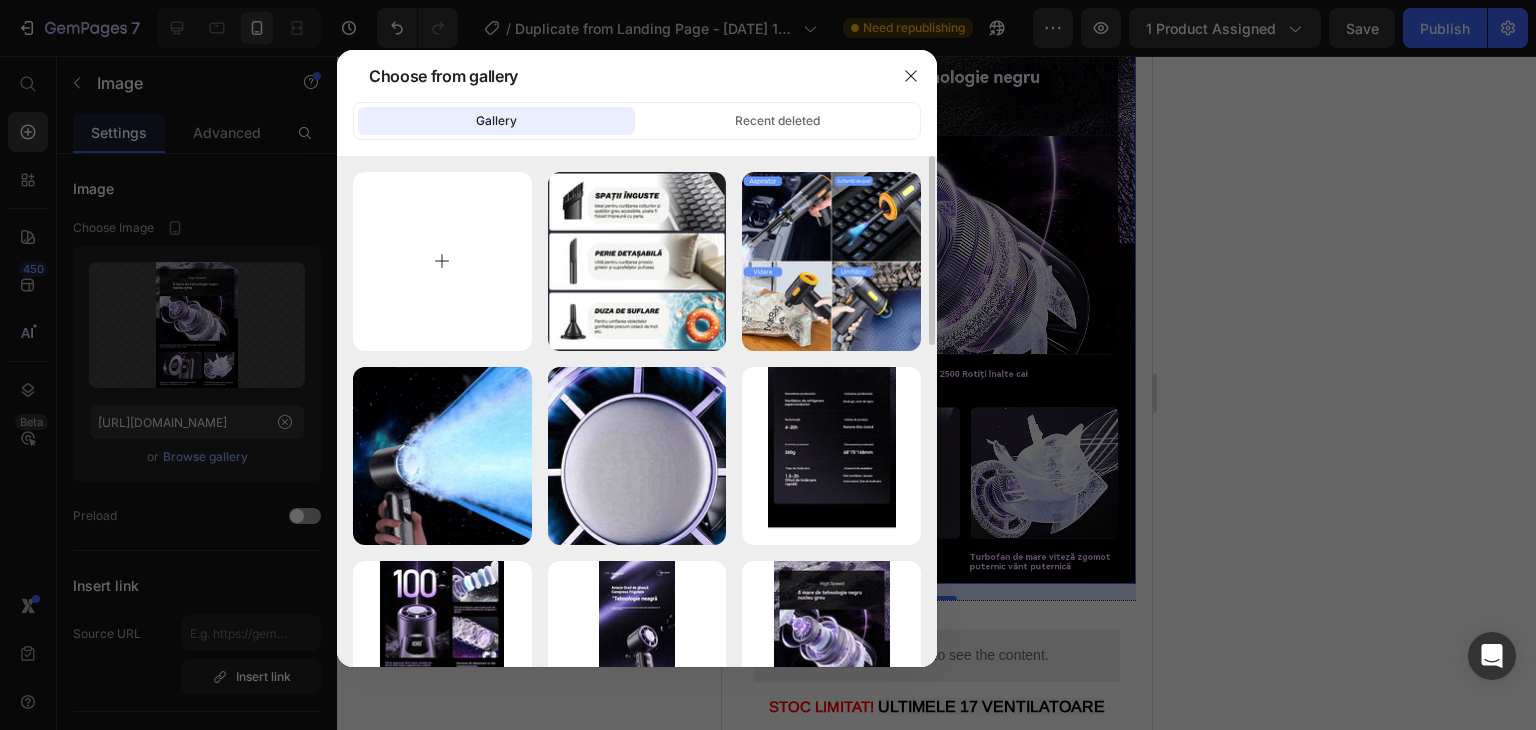 click at bounding box center (442, 261) 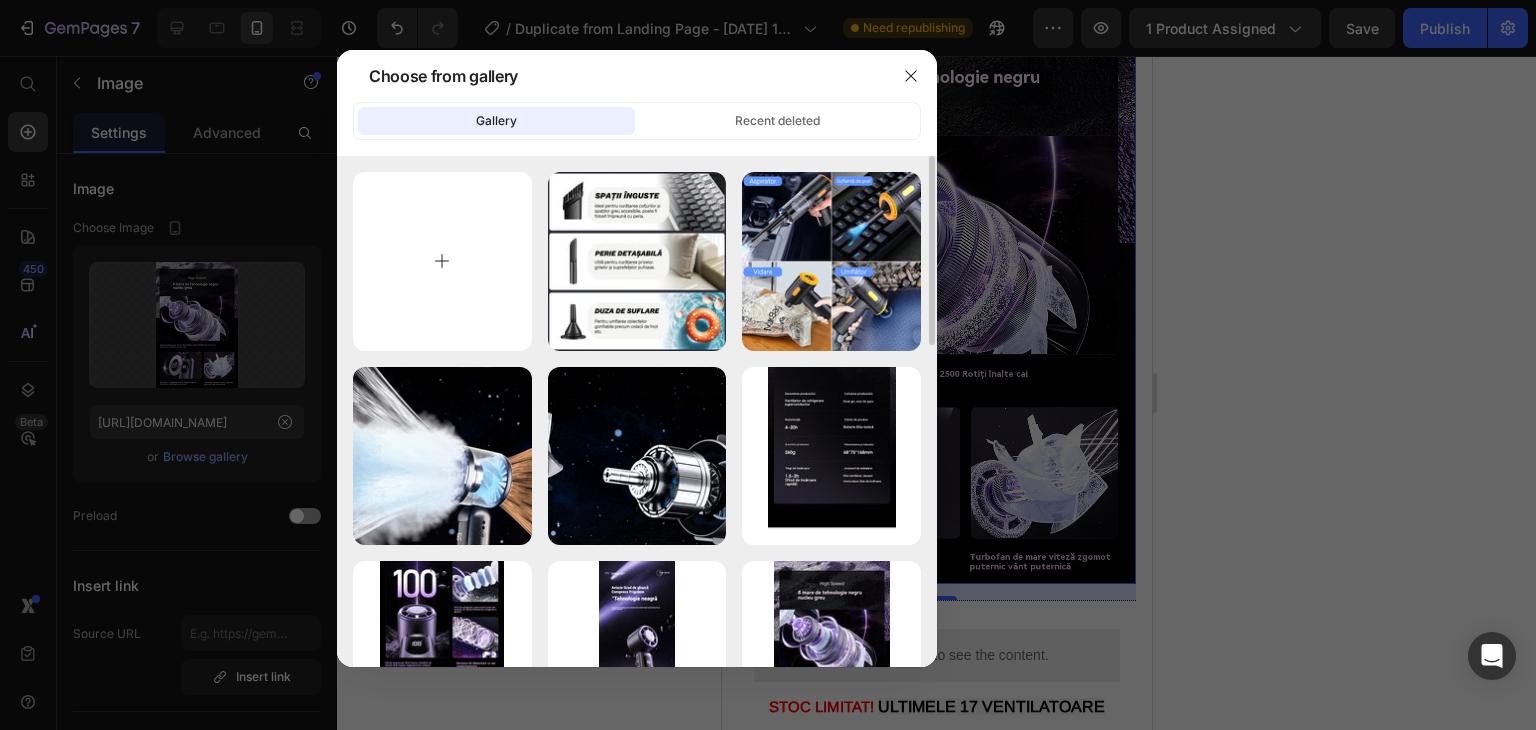 type on "C:\fakepath\Image 3.jpeg" 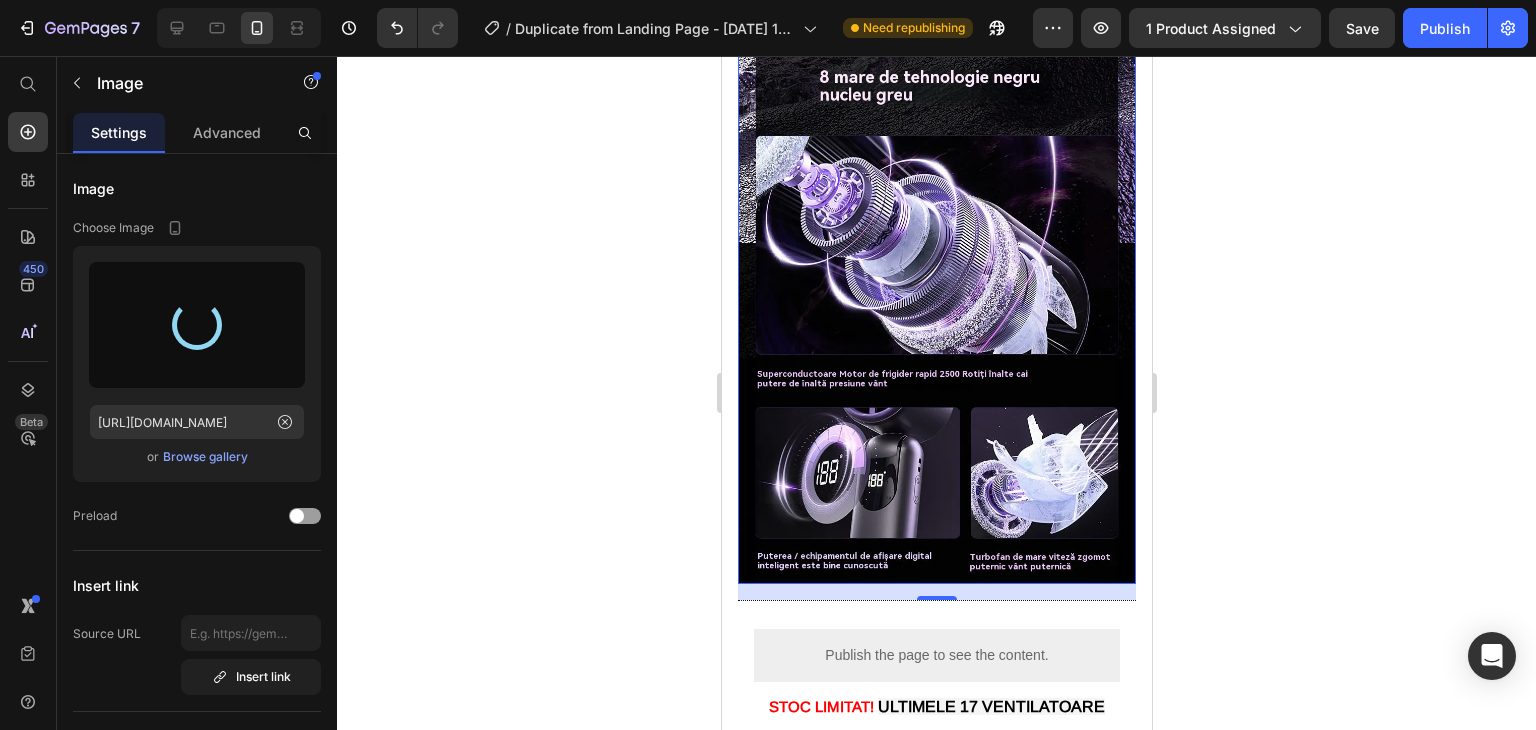 type on "[URL][DOMAIN_NAME]" 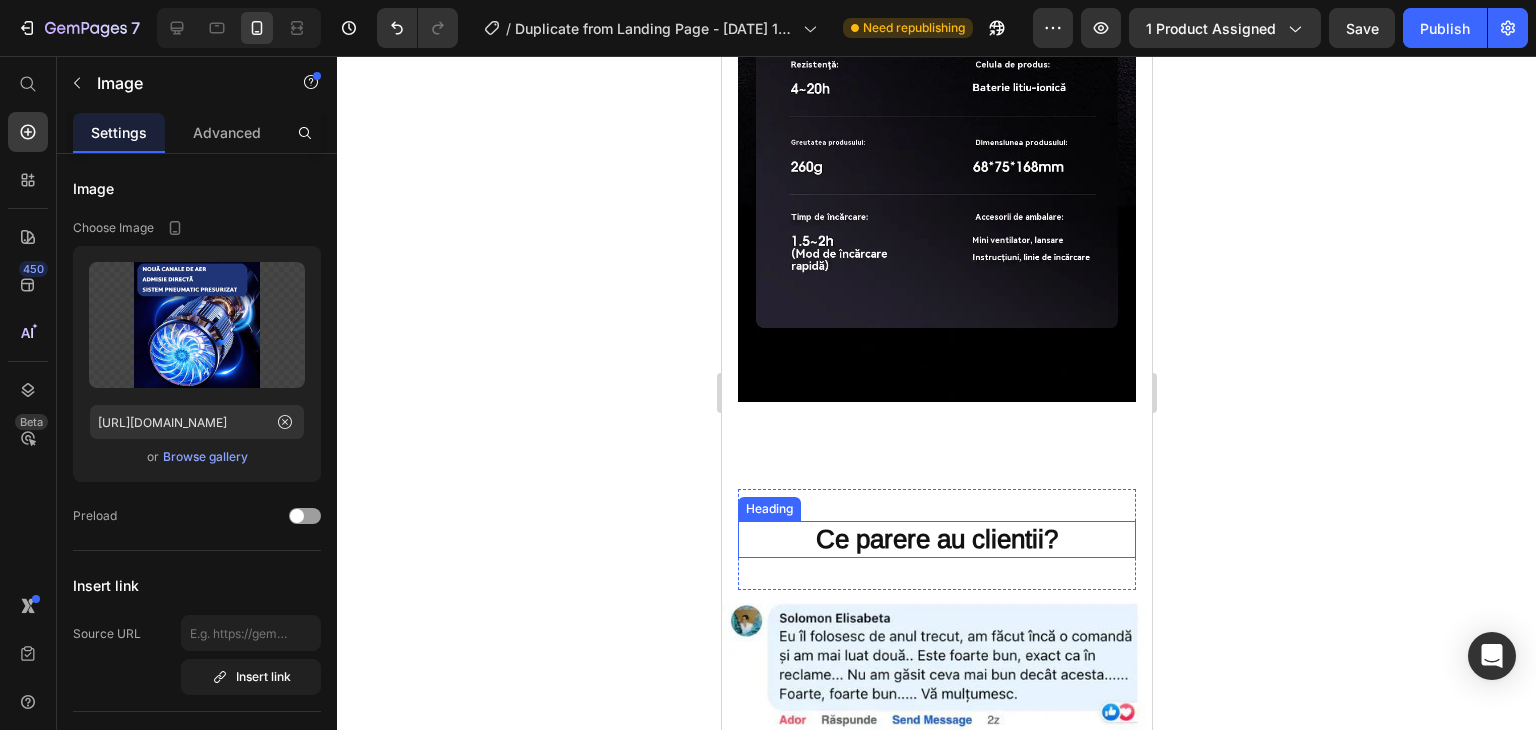 scroll, scrollTop: 5551, scrollLeft: 0, axis: vertical 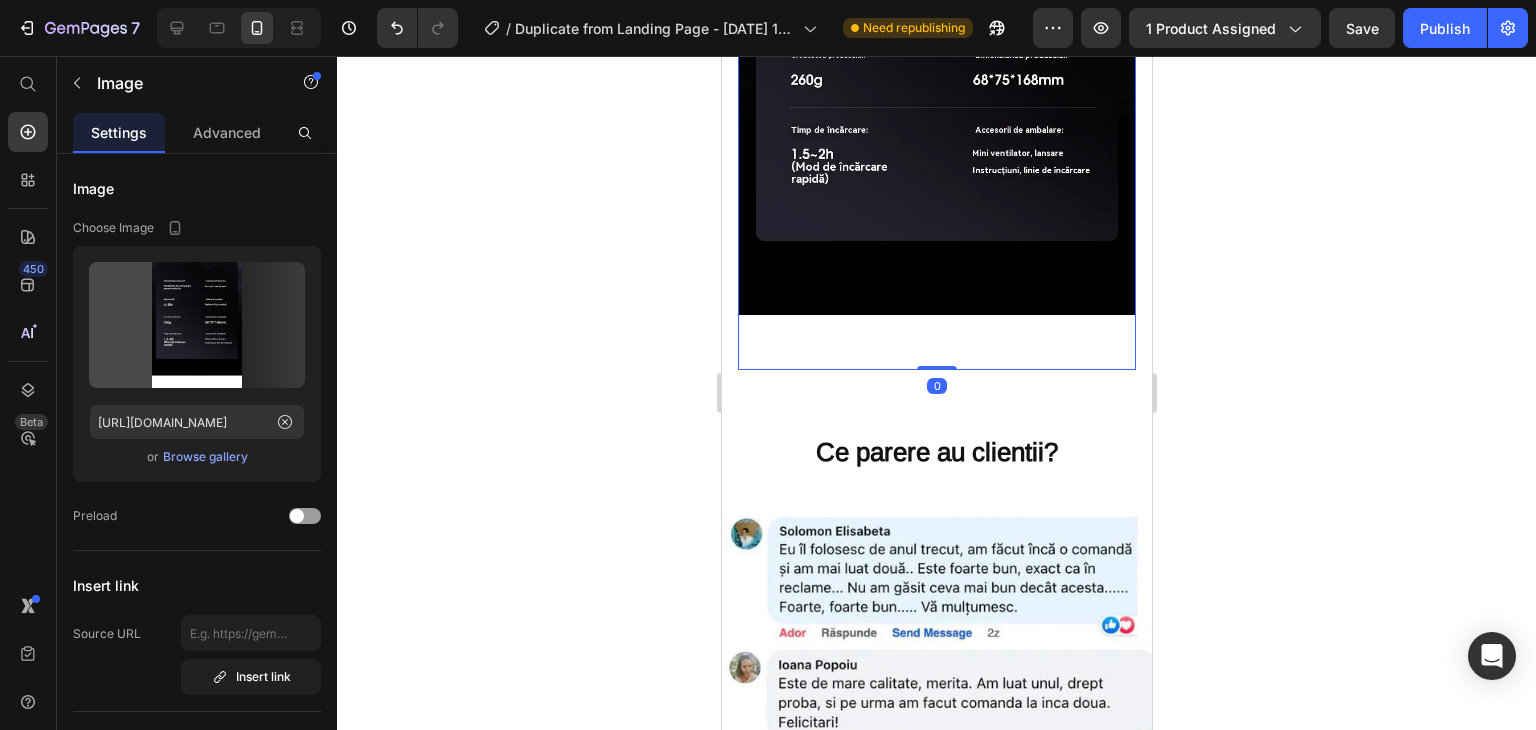 click at bounding box center (936, 91) 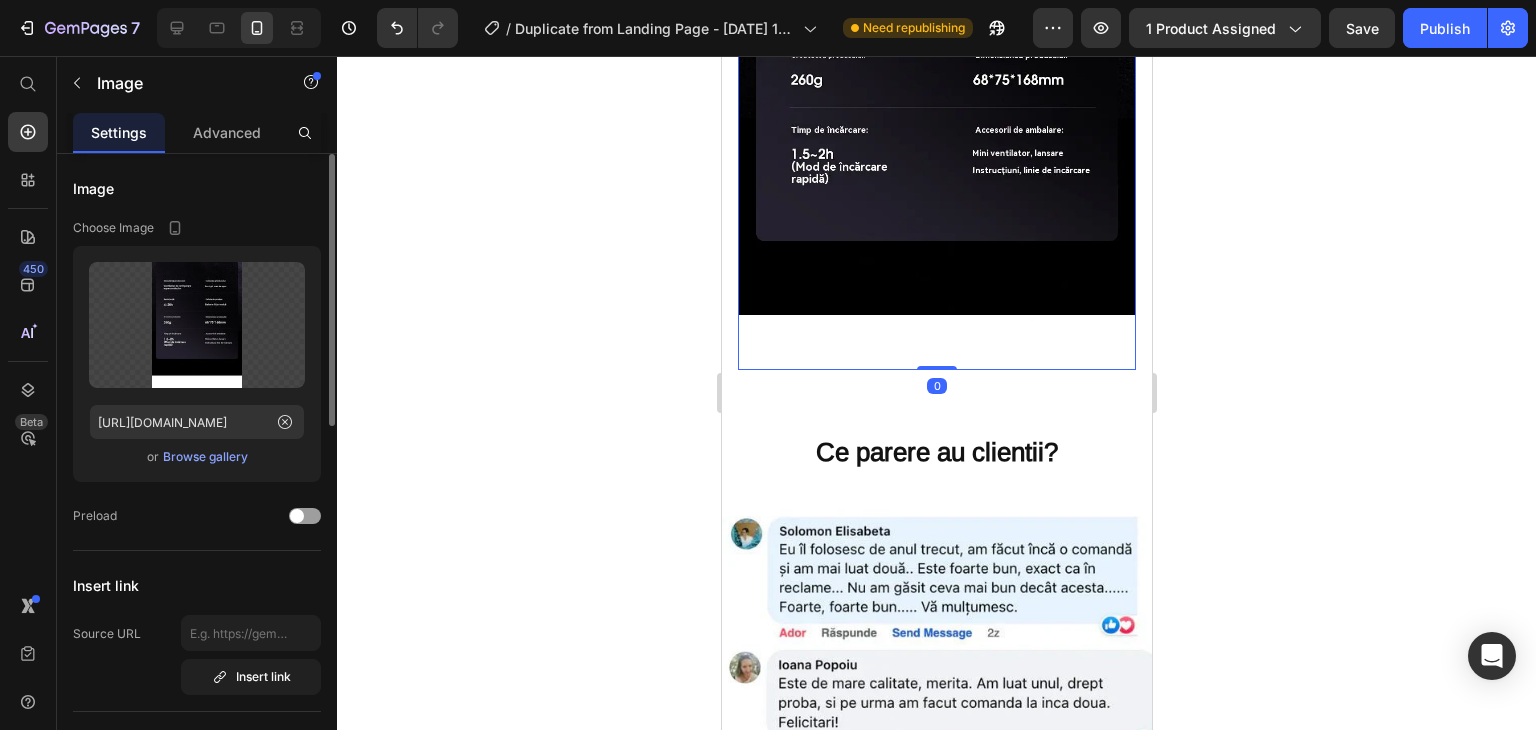 click on "Browse gallery" at bounding box center [205, 457] 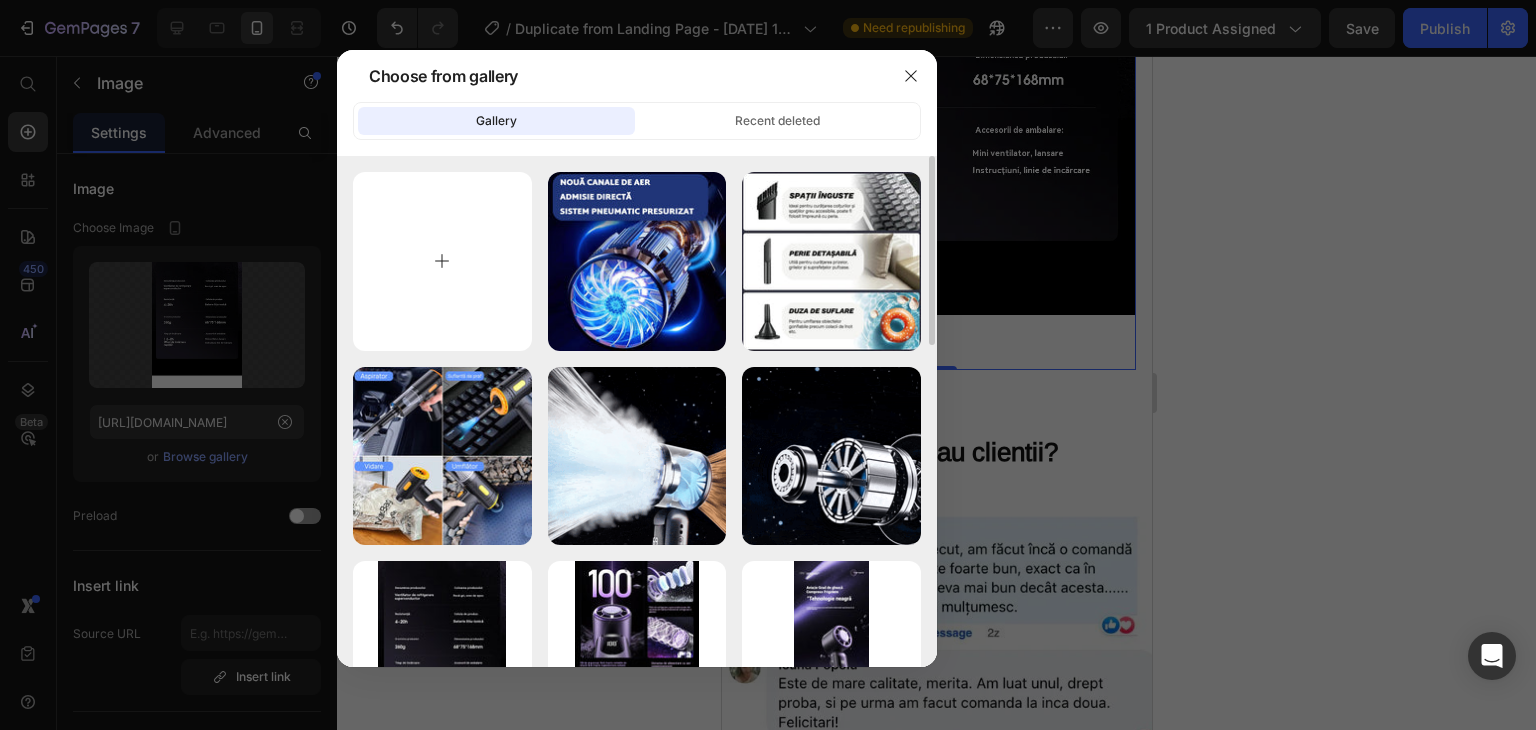 click at bounding box center (442, 261) 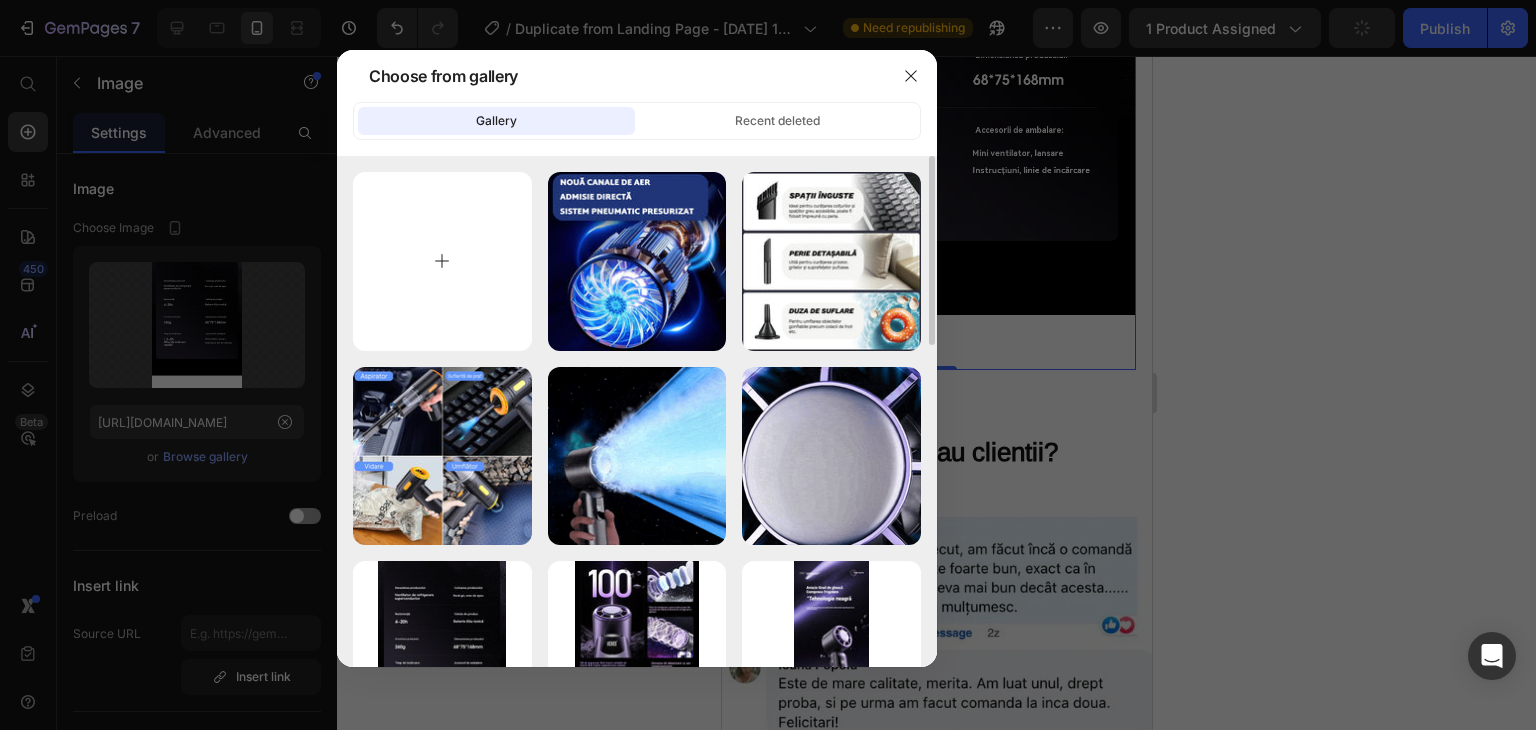 type on "C:\fakepath\Image 4.jpeg" 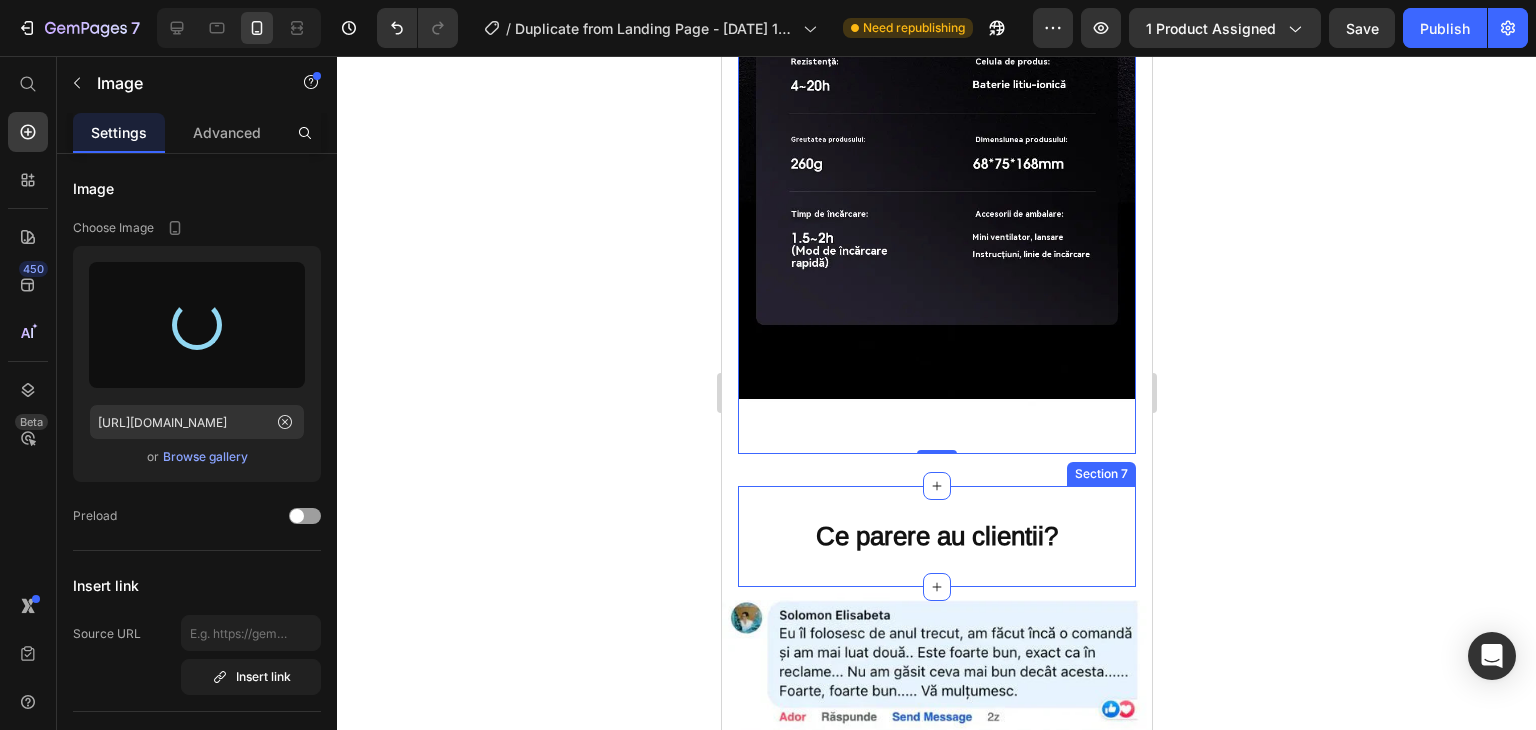 scroll, scrollTop: 5351, scrollLeft: 0, axis: vertical 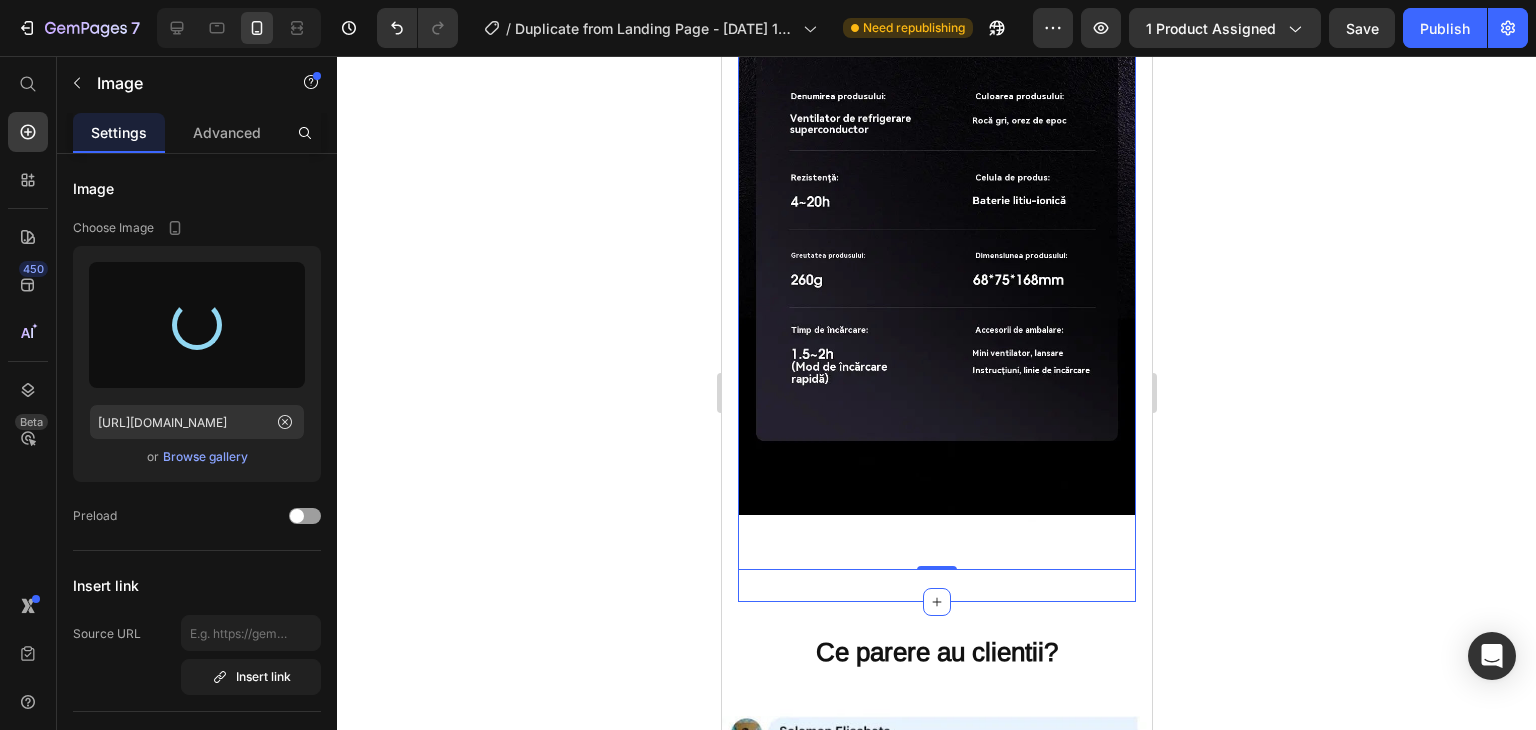 type on "[URL][DOMAIN_NAME]" 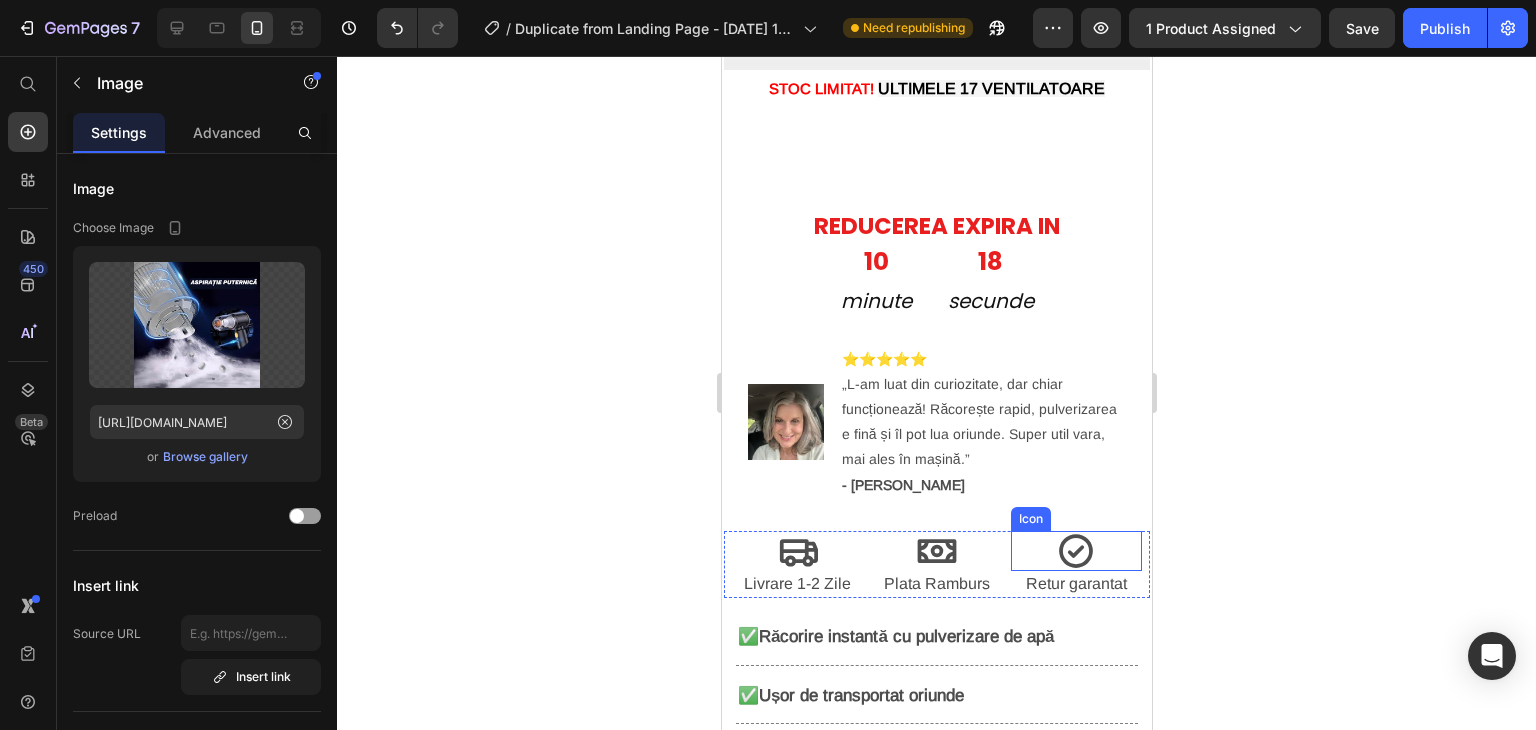 scroll, scrollTop: 851, scrollLeft: 0, axis: vertical 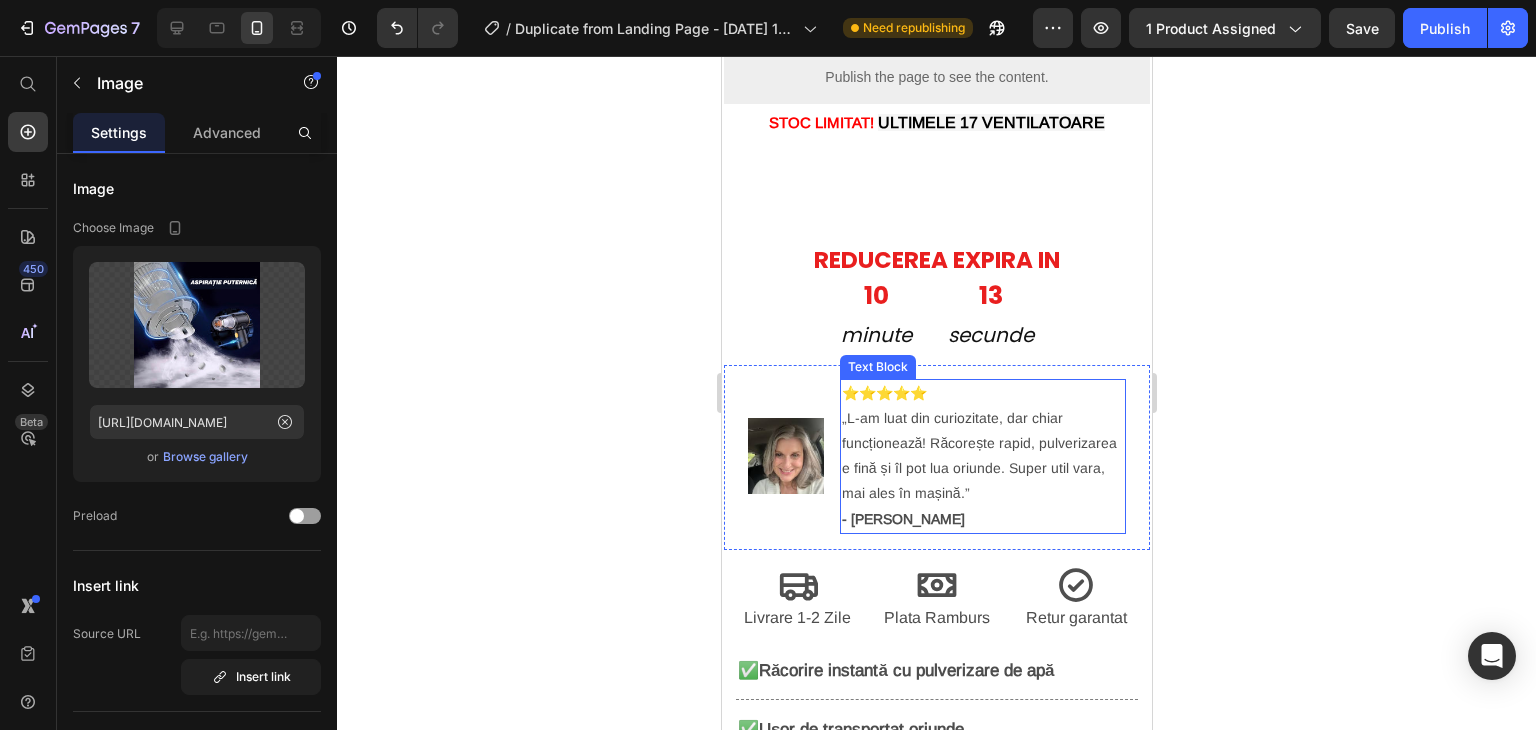 click on "⭐⭐⭐⭐⭐ „L-am luat din curiozitate, dar chiar funcționează! Răcorește rapid, pulverizarea e fină și îl pot lua oriunde. Super util vara, mai ales în mașină.” - [PERSON_NAME]" at bounding box center (982, 456) 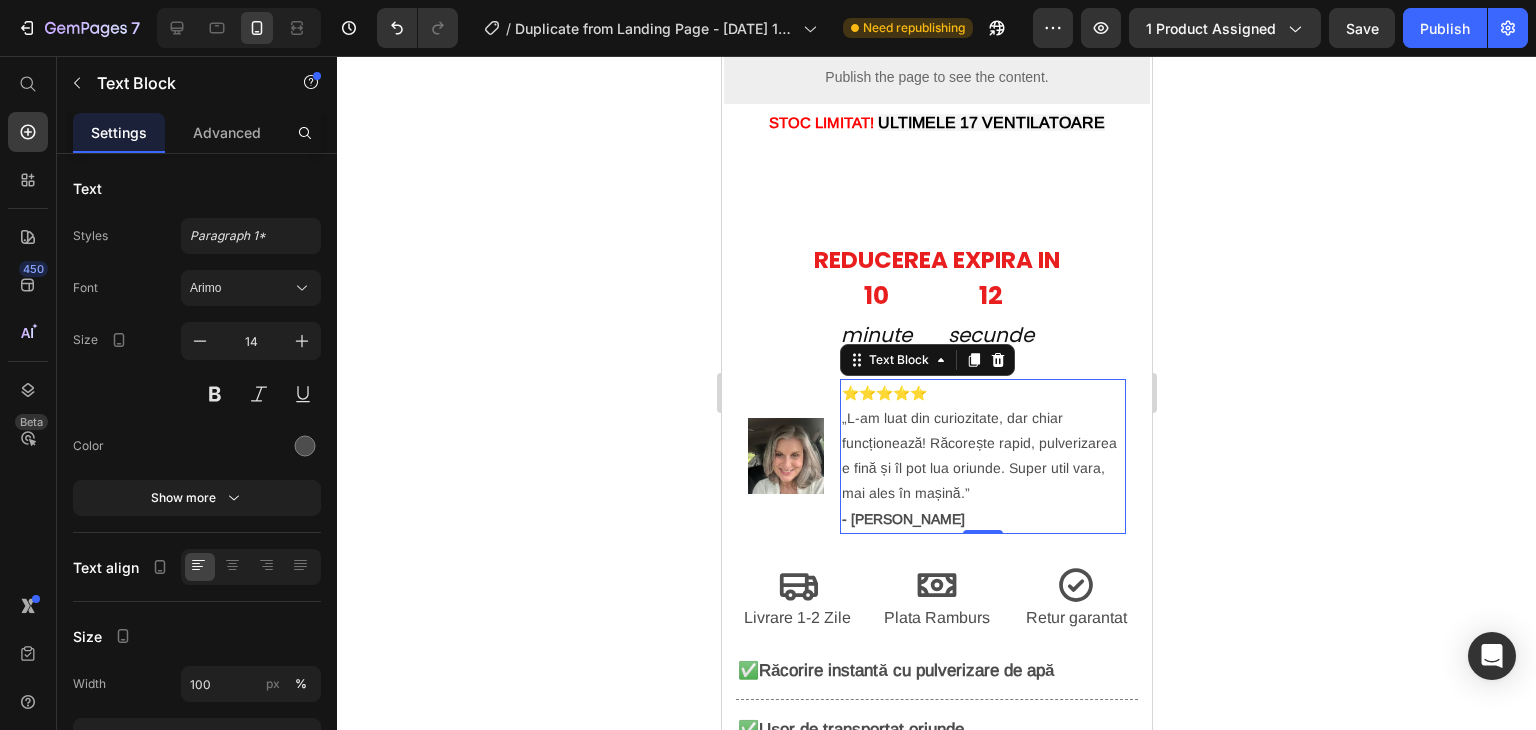 click on "⭐⭐⭐⭐⭐ „L-am luat din curiozitate, dar chiar funcționează! Răcorește rapid, pulverizarea e fină și îl pot lua oriunde. Super util vara, mai ales în mașină.” - [PERSON_NAME]" at bounding box center [982, 456] 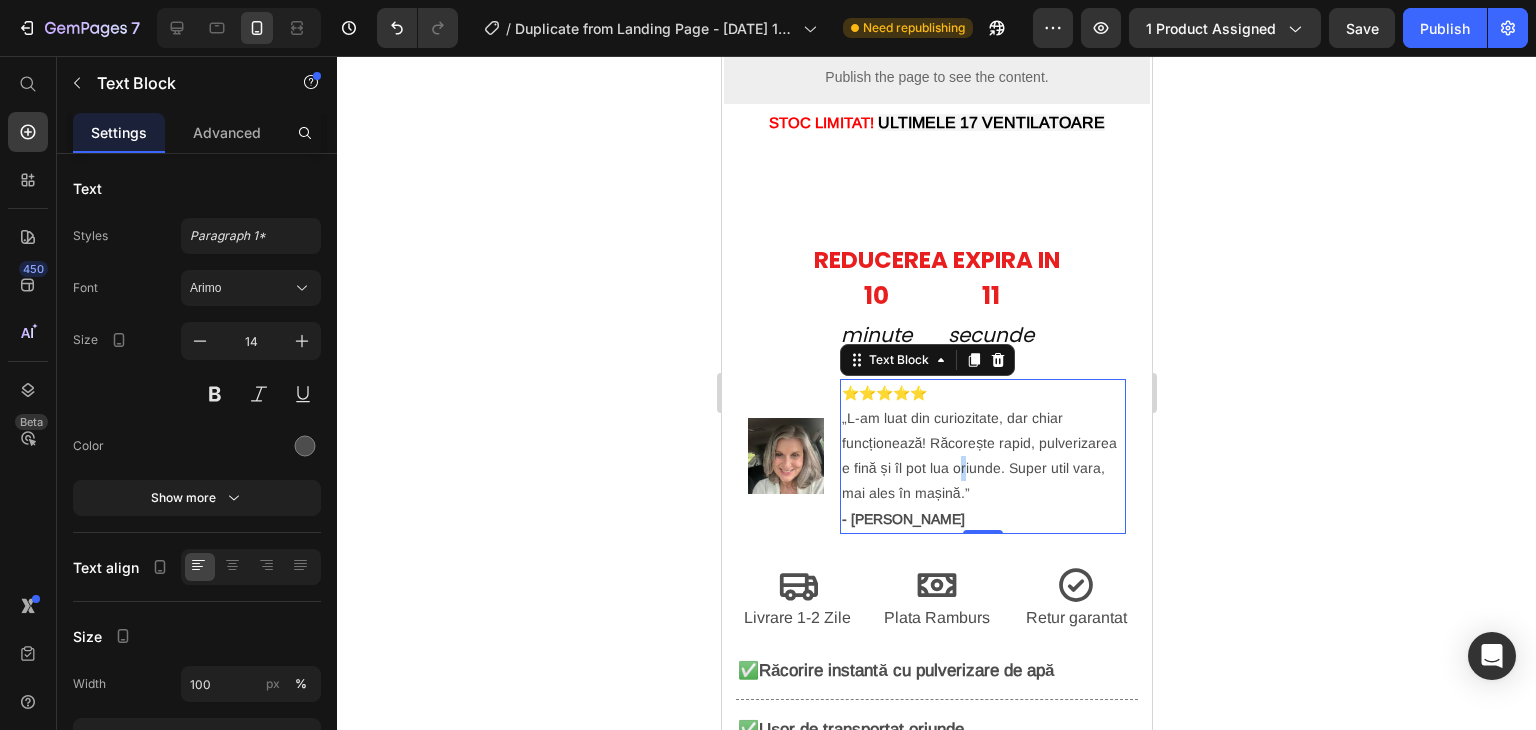 click on "⭐⭐⭐⭐⭐ „L-am luat din curiozitate, dar chiar funcționează! Răcorește rapid, pulverizarea e fină și îl pot lua oriunde. Super util vara, mai ales în mașină.” - [PERSON_NAME]" at bounding box center (982, 456) 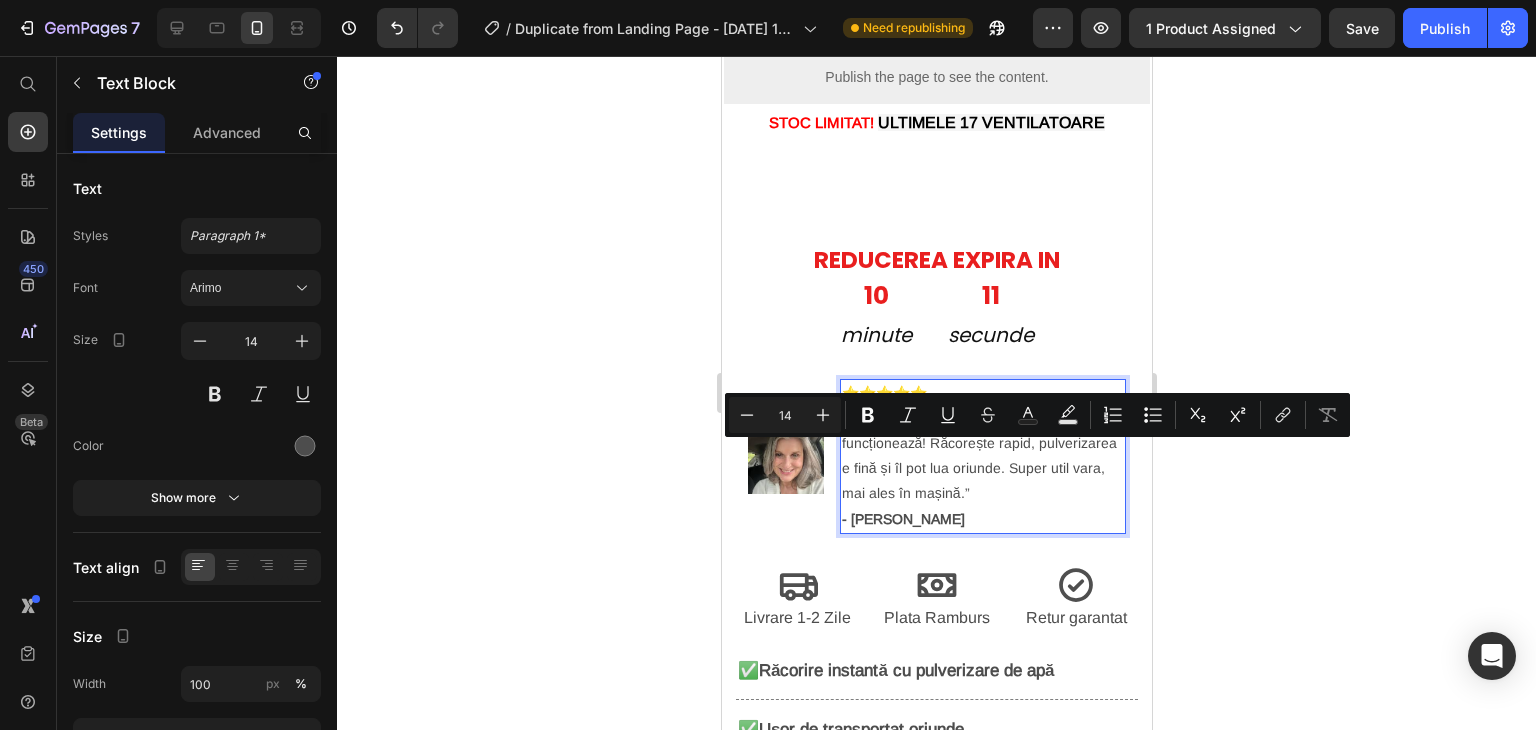 click on "⭐⭐⭐⭐⭐ „L-am luat din curiozitate, dar chiar funcționează! Răcorește rapid, pulverizarea e fină și îl pot lua oriunde. Super util vara, mai ales în mașină.” - [PERSON_NAME]" at bounding box center [982, 456] 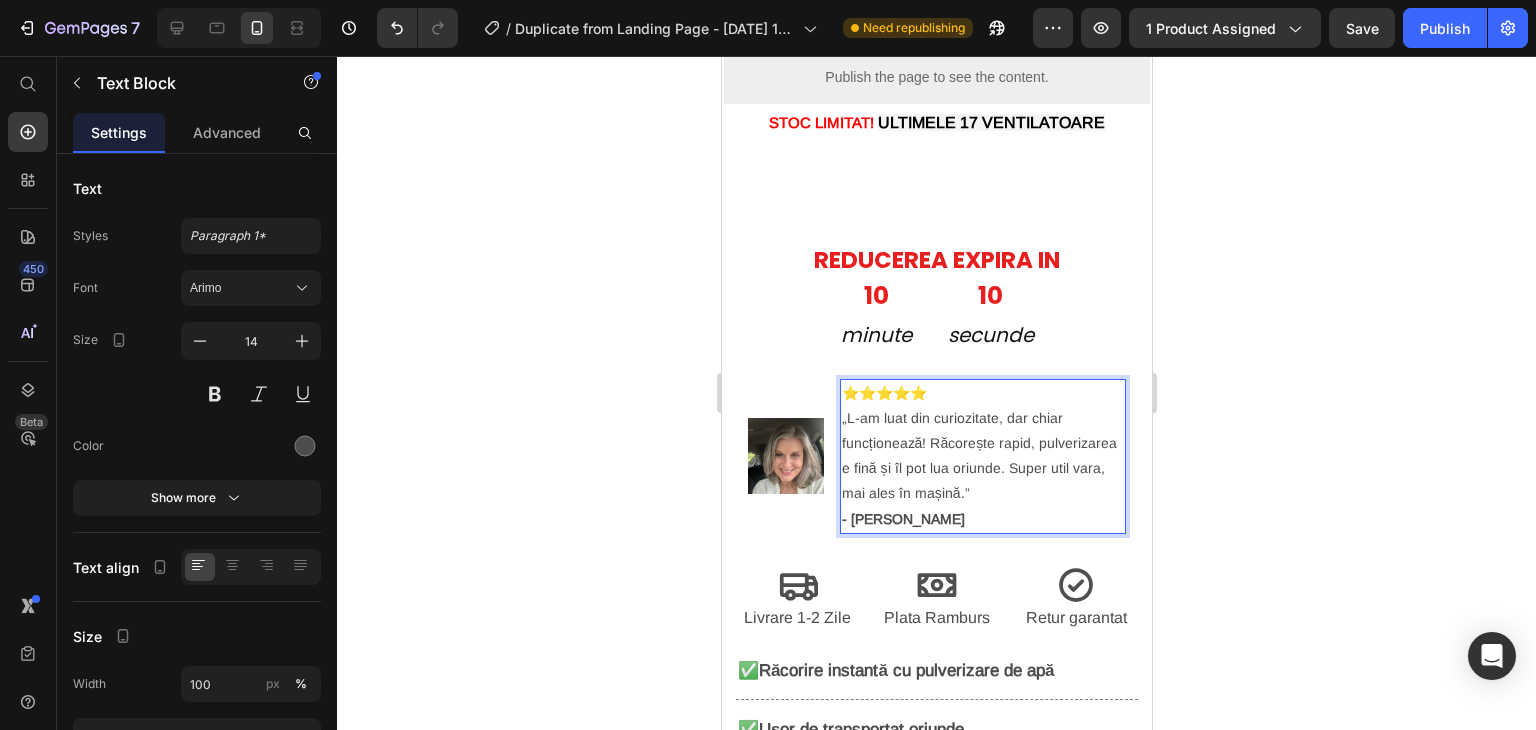 click 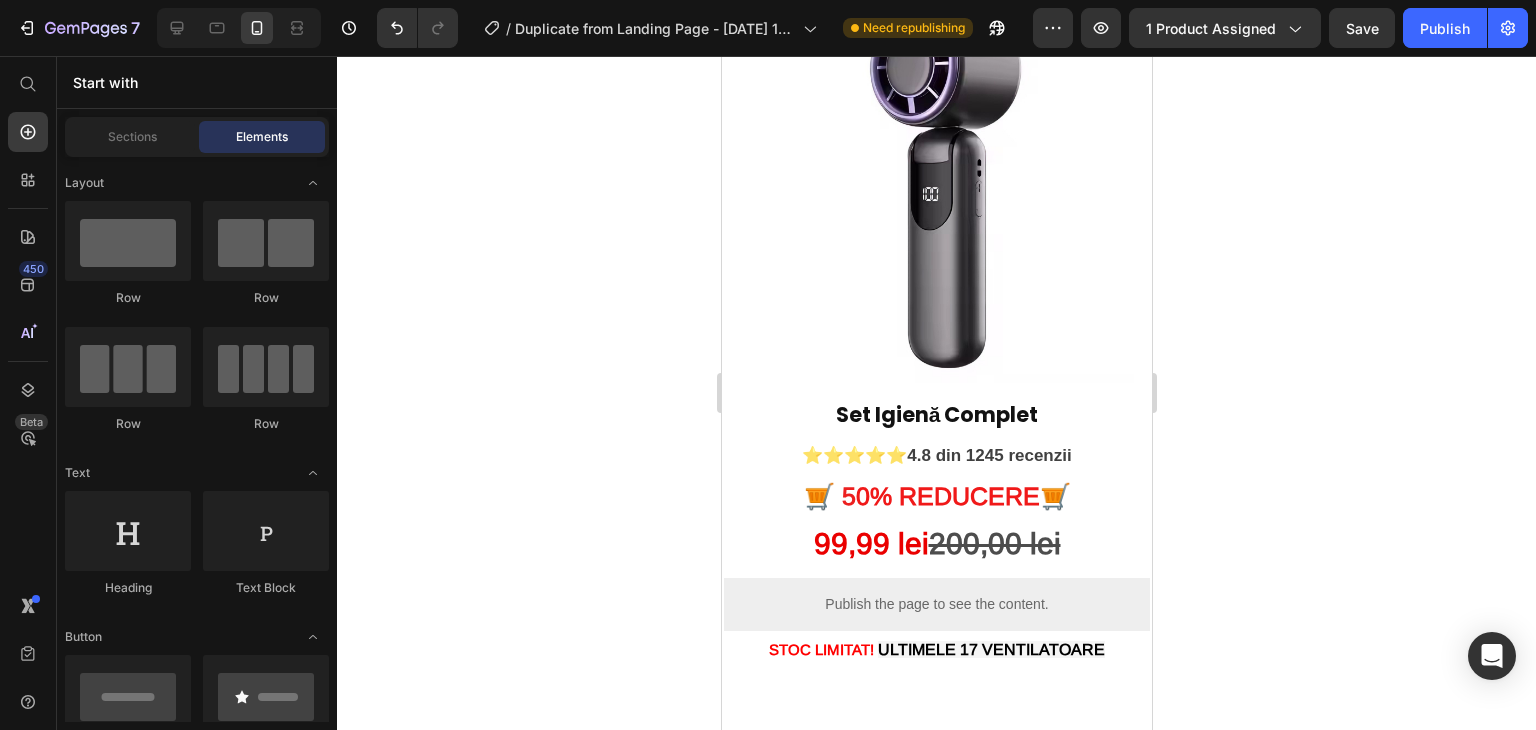 scroll, scrollTop: 251, scrollLeft: 0, axis: vertical 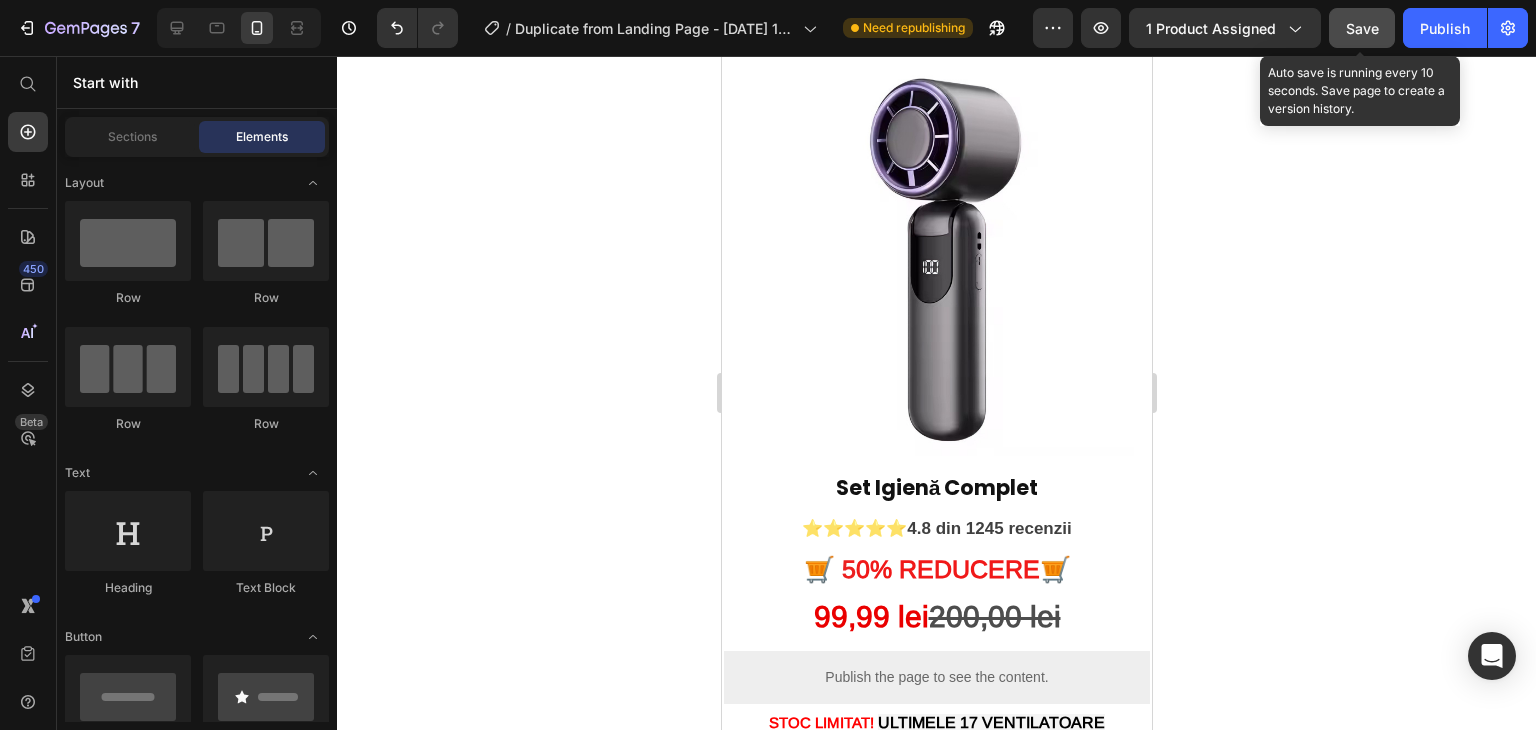 click on "Save" 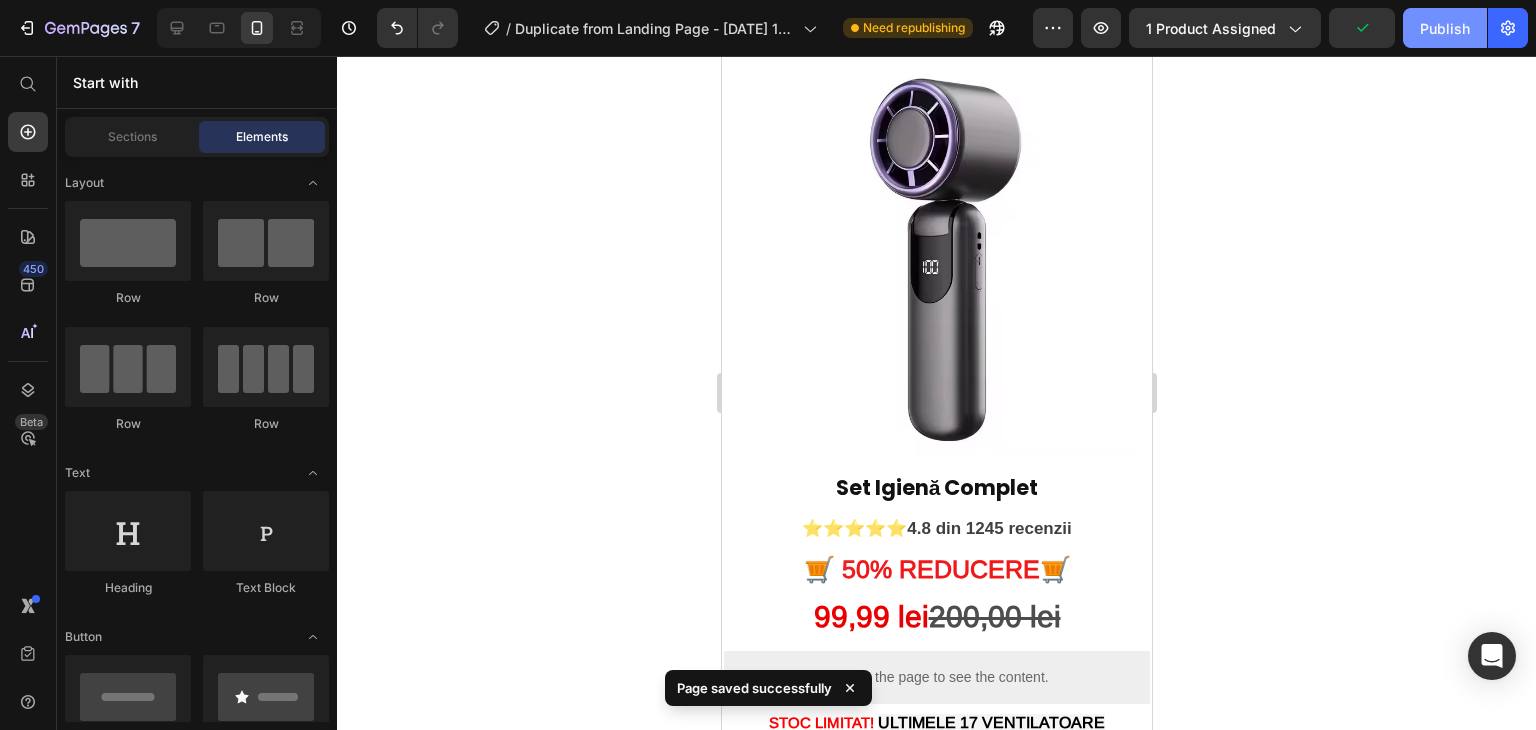 click on "Publish" 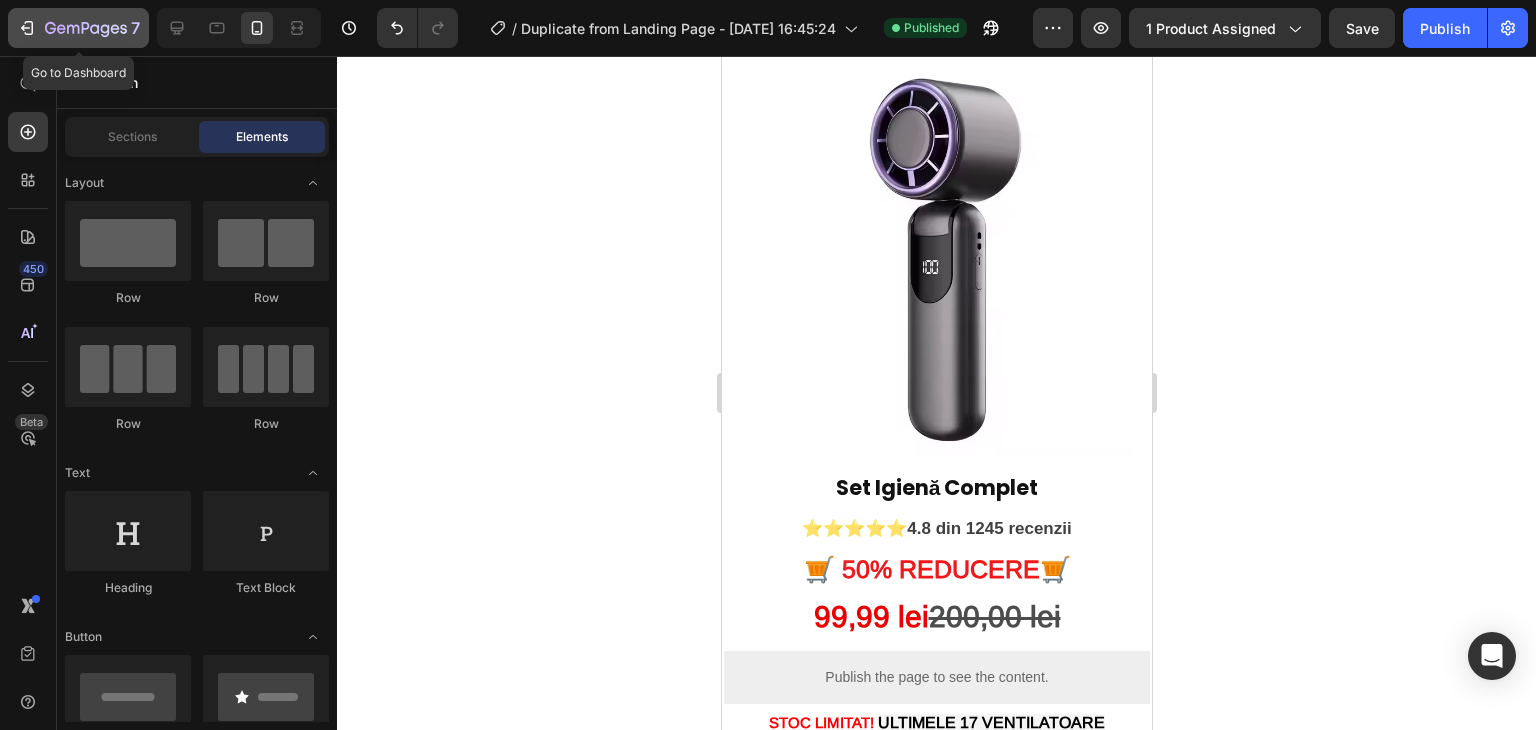 click on "7" at bounding box center [78, 28] 